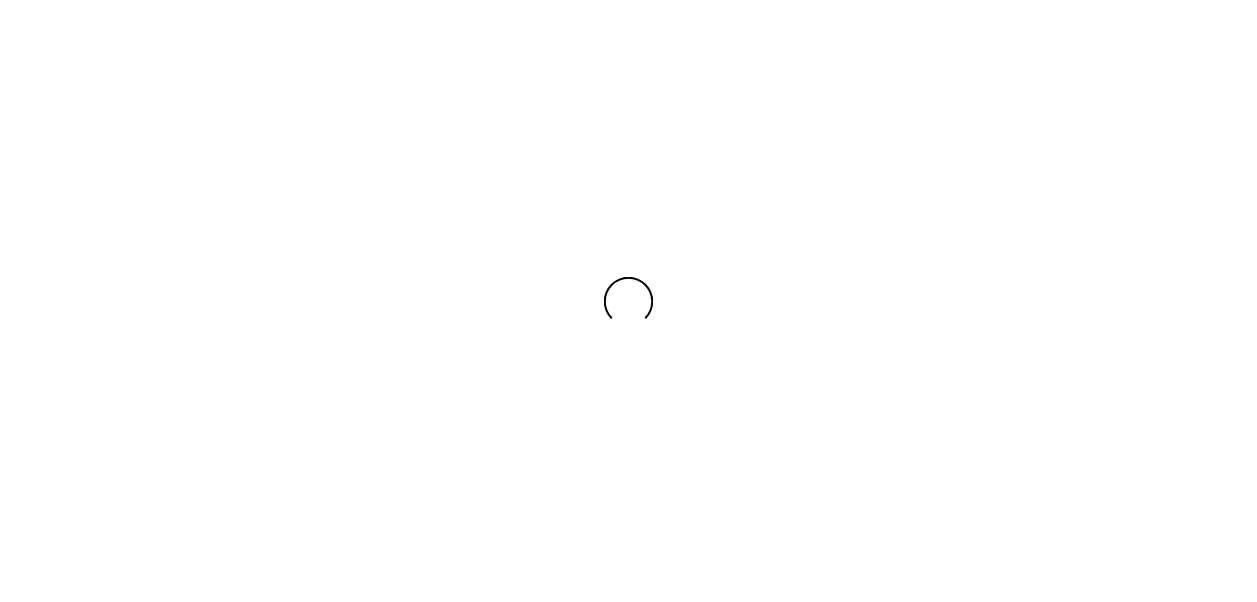 scroll, scrollTop: 0, scrollLeft: 0, axis: both 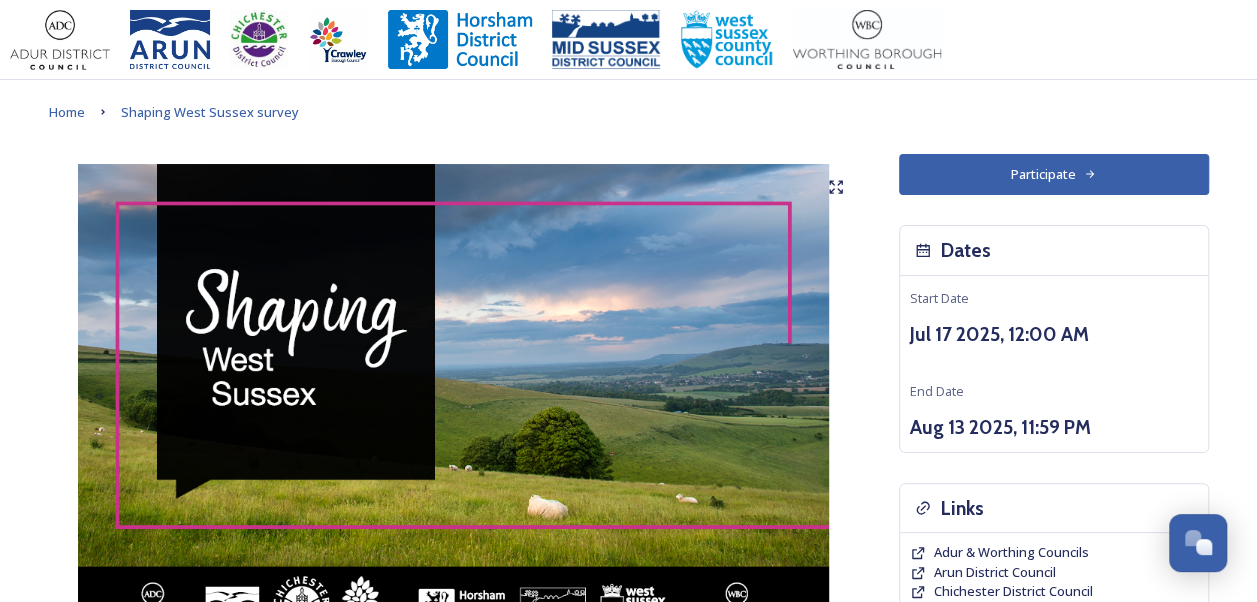click on "Participate" at bounding box center (1054, 174) 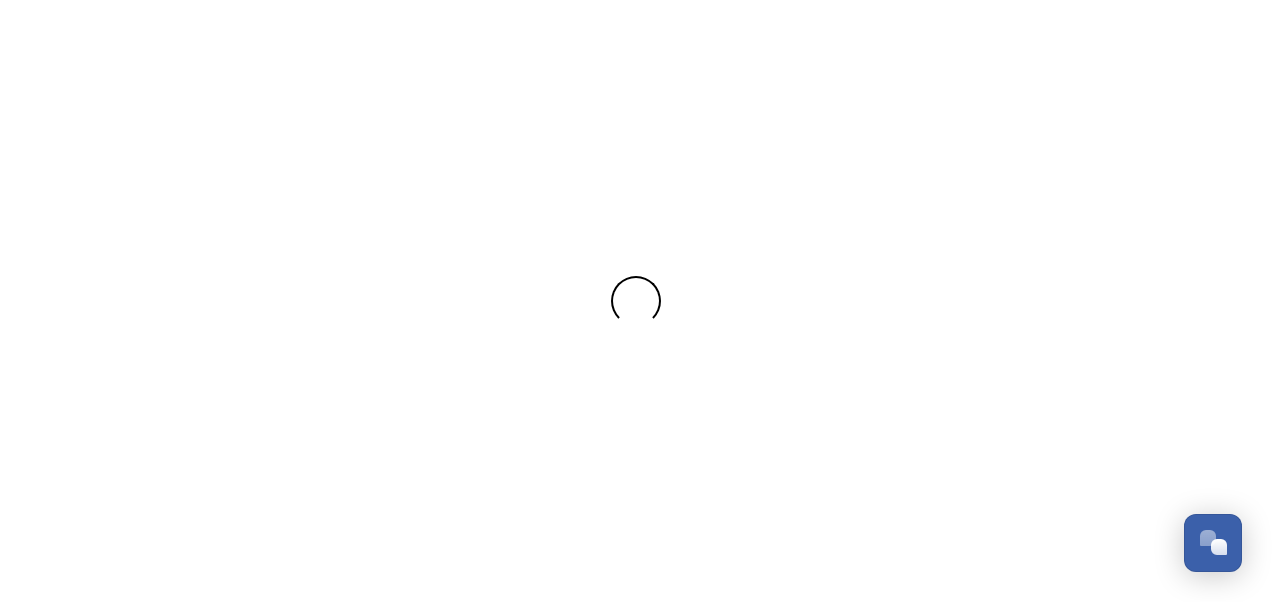 scroll, scrollTop: 0, scrollLeft: 0, axis: both 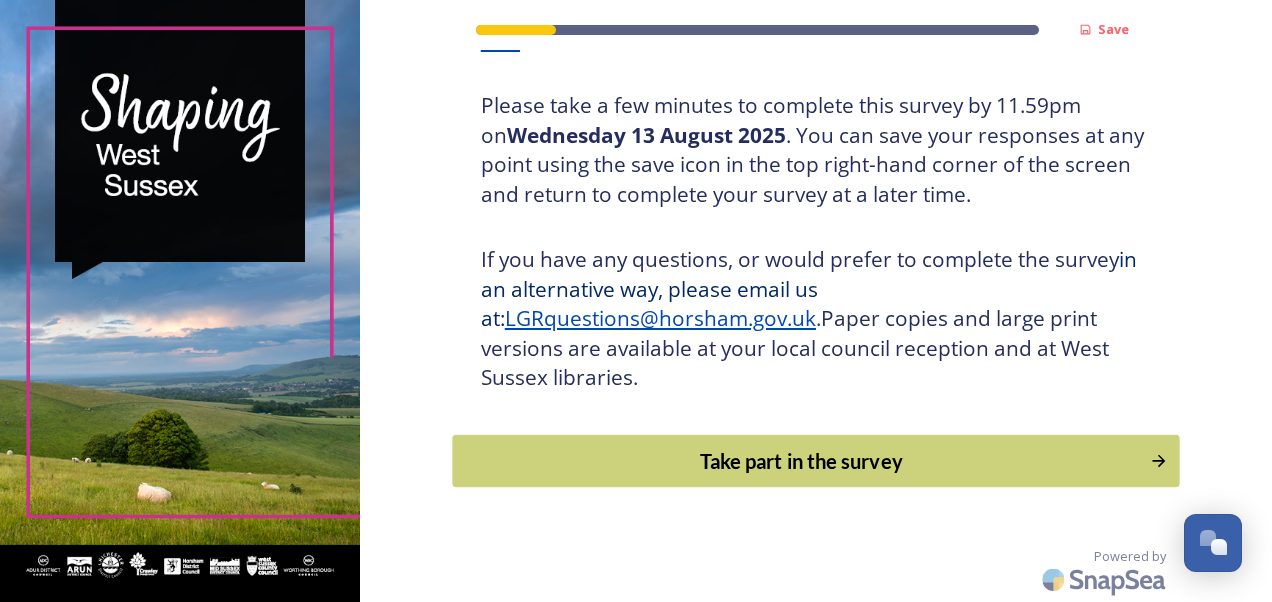 click on "Take part in the survey" at bounding box center (801, 461) 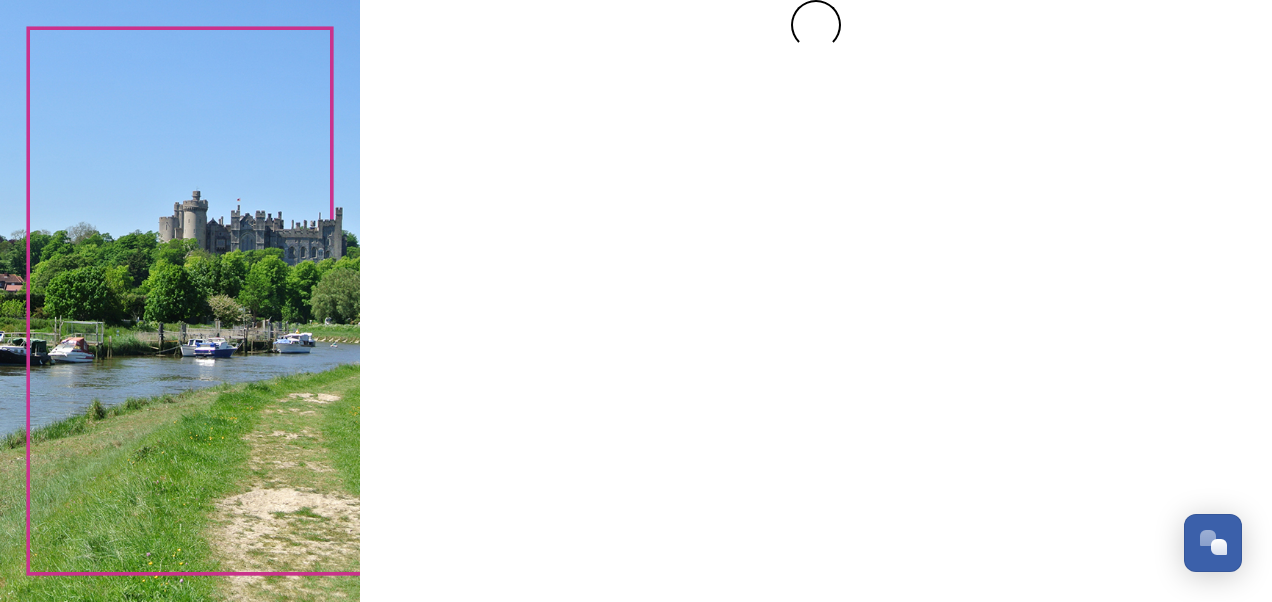 scroll, scrollTop: 0, scrollLeft: 0, axis: both 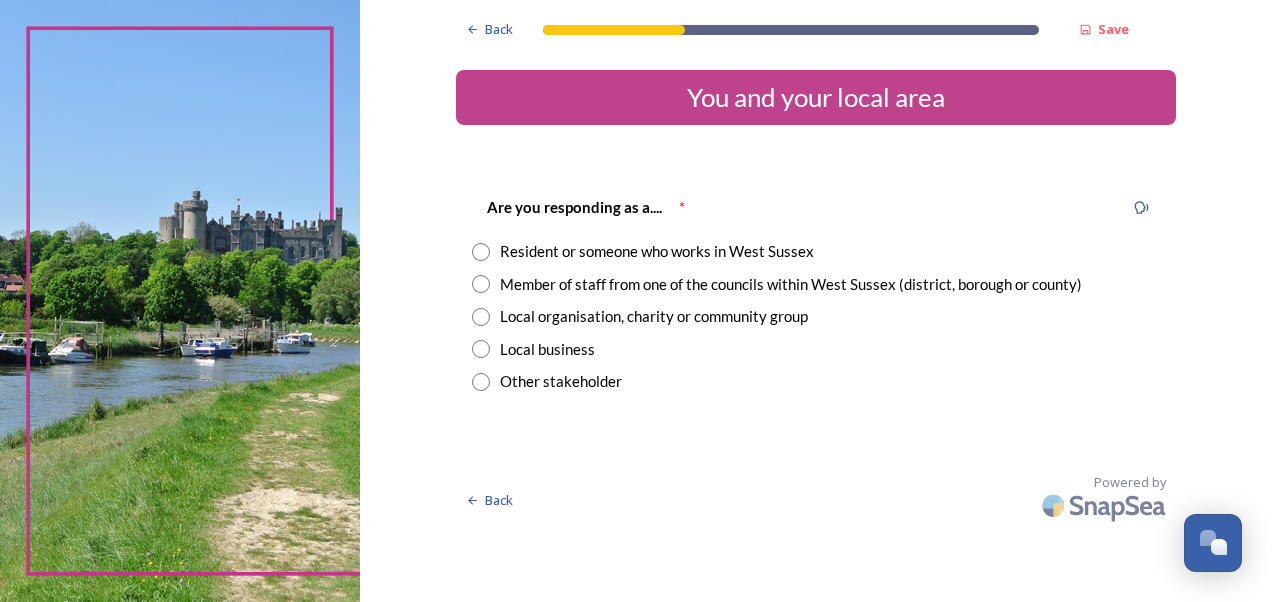 click at bounding box center (481, 252) 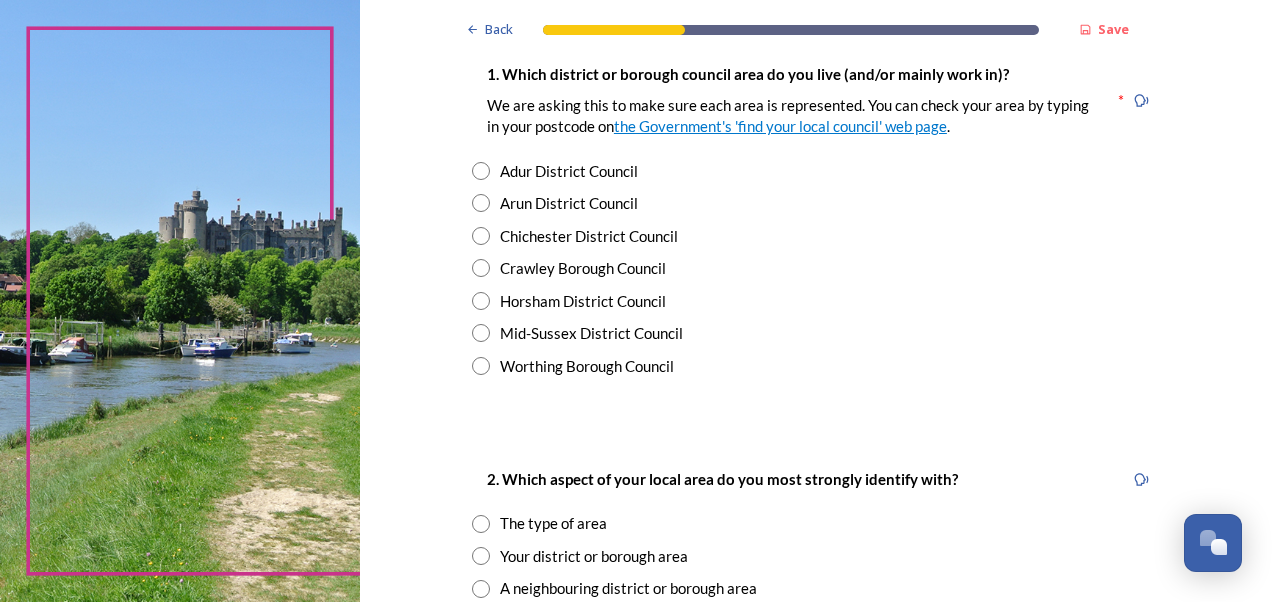 scroll, scrollTop: 424, scrollLeft: 0, axis: vertical 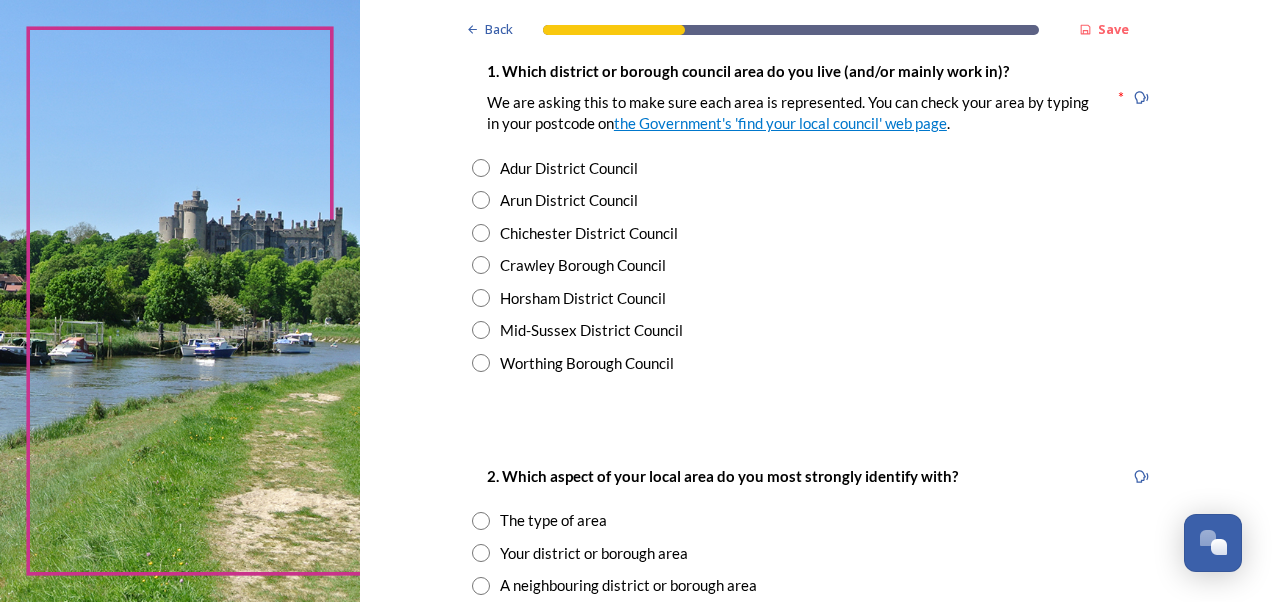 click at bounding box center (481, 363) 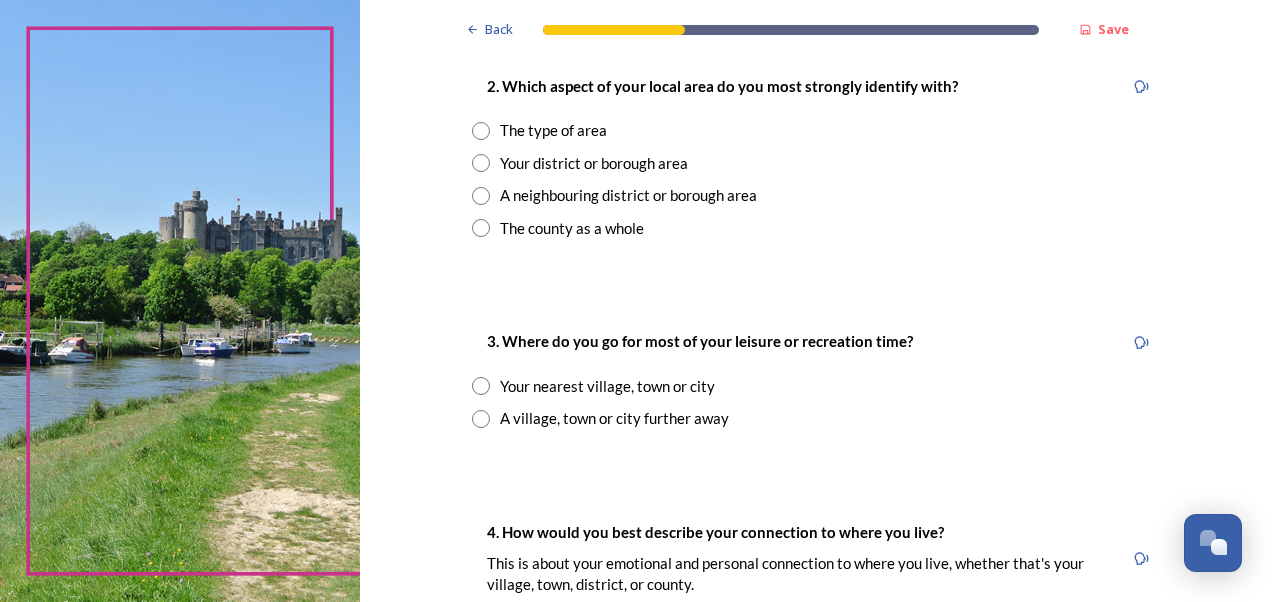 scroll, scrollTop: 816, scrollLeft: 0, axis: vertical 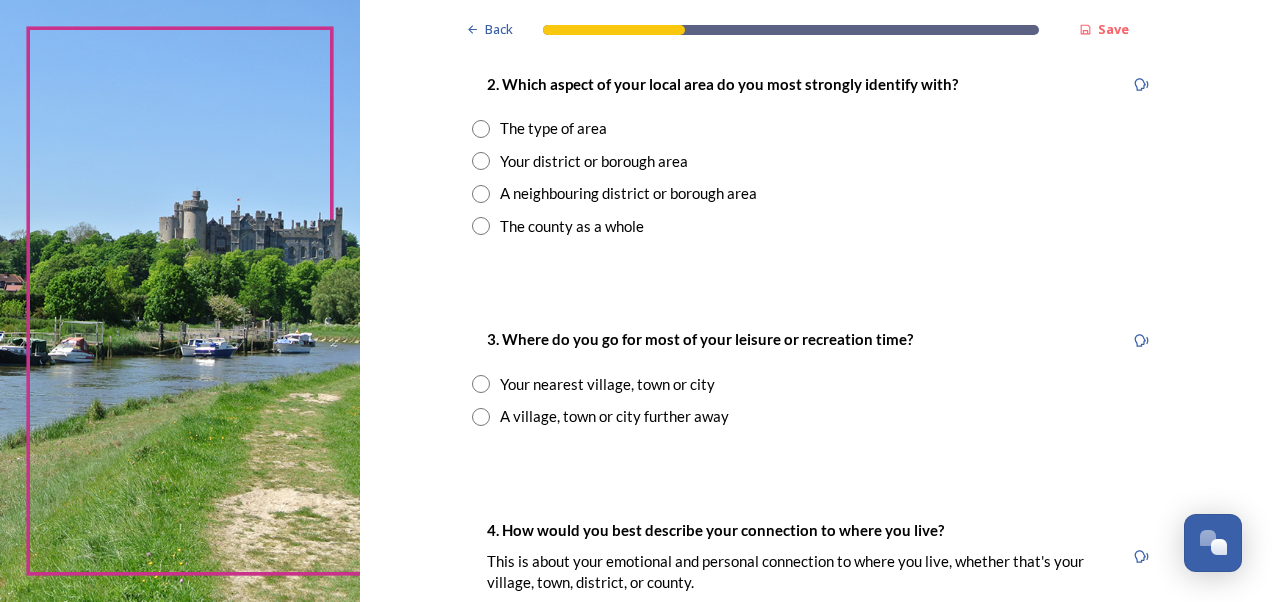click at bounding box center [481, 226] 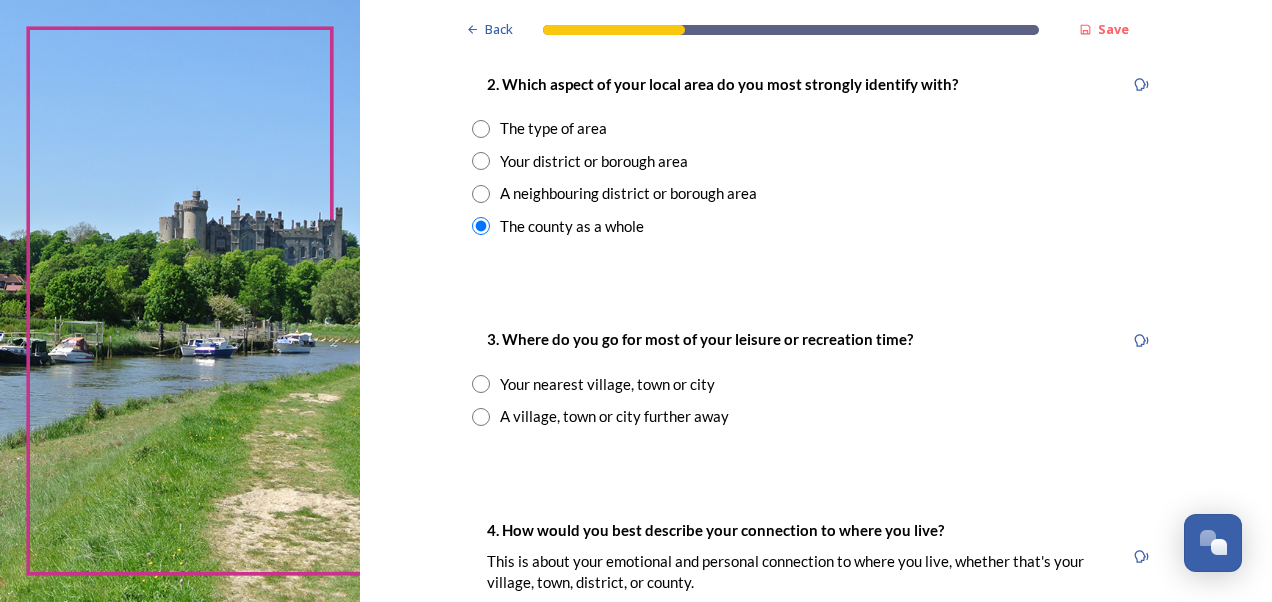 click at bounding box center [481, 384] 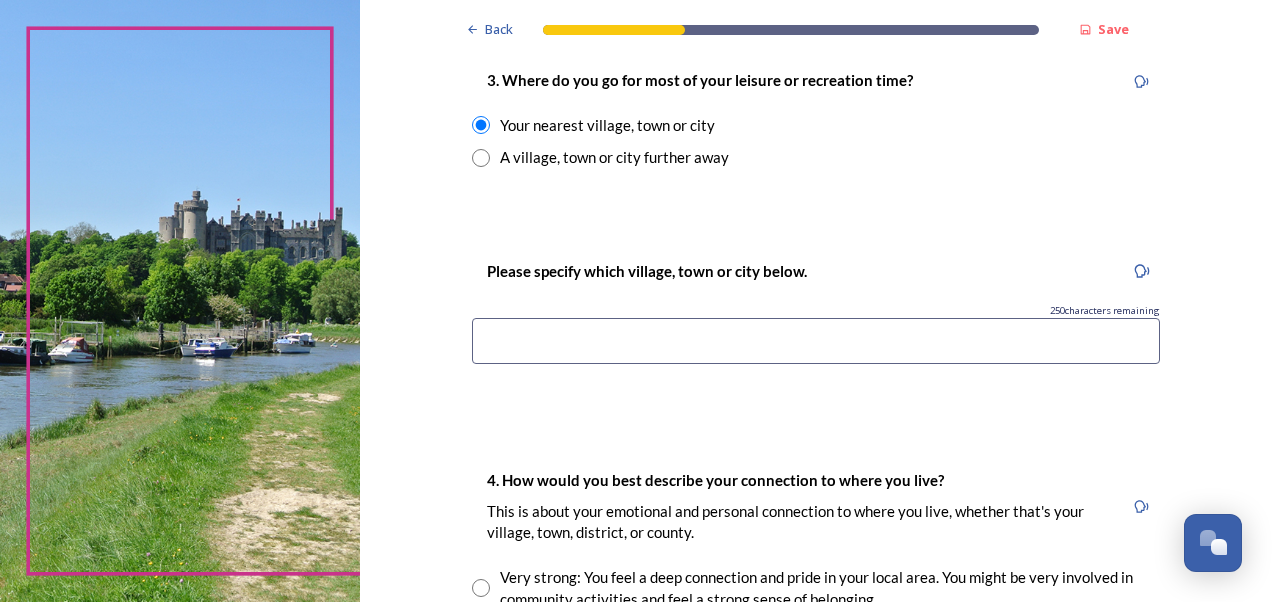 scroll, scrollTop: 1078, scrollLeft: 0, axis: vertical 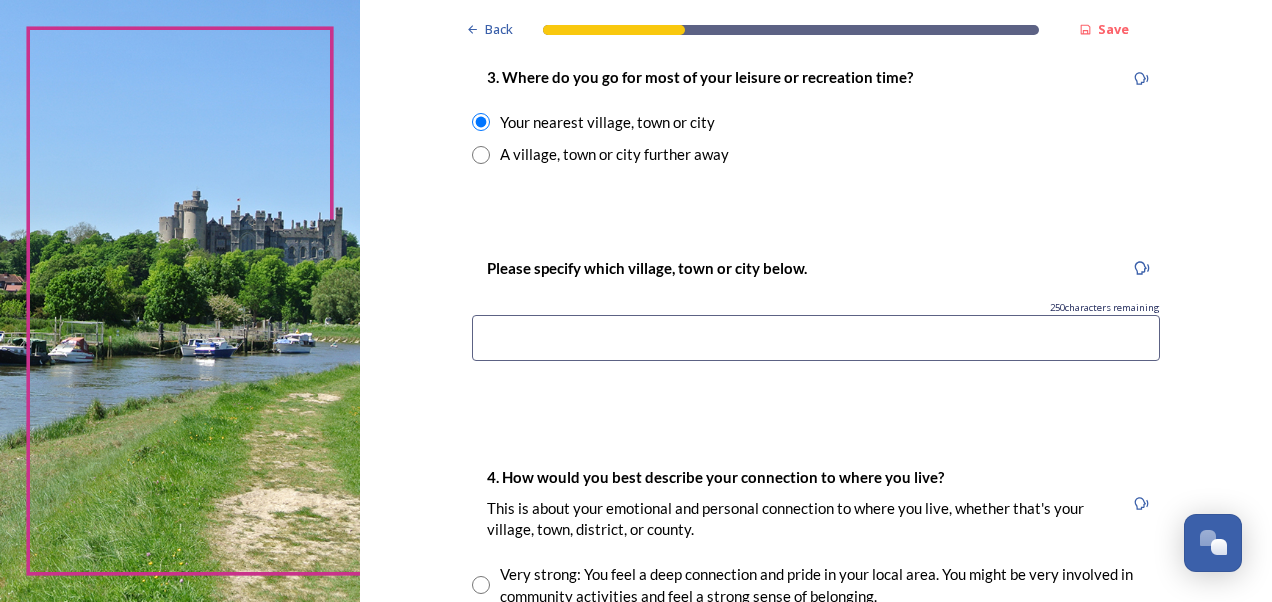 click at bounding box center (816, 338) 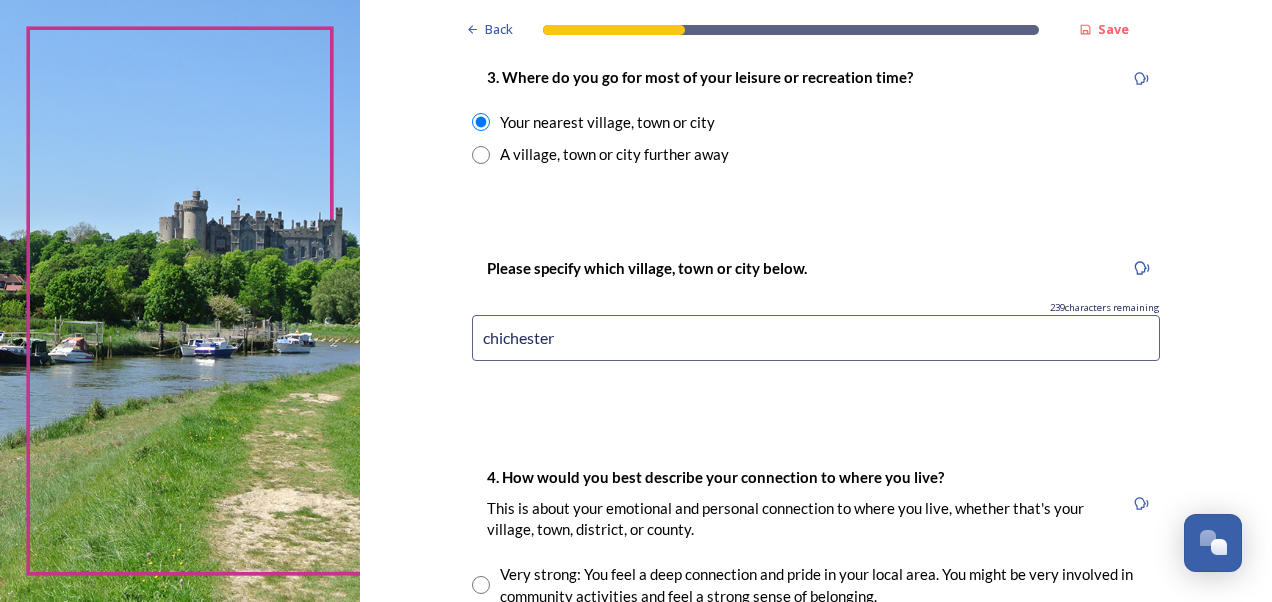 click on "chichester" at bounding box center [816, 338] 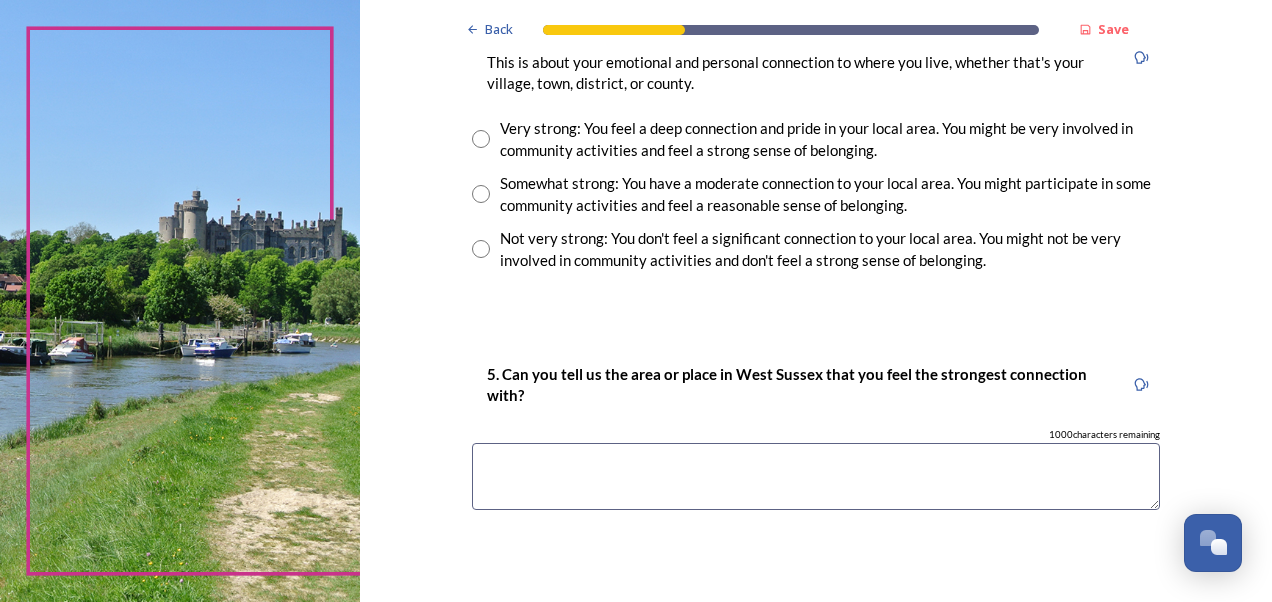 scroll, scrollTop: 1527, scrollLeft: 0, axis: vertical 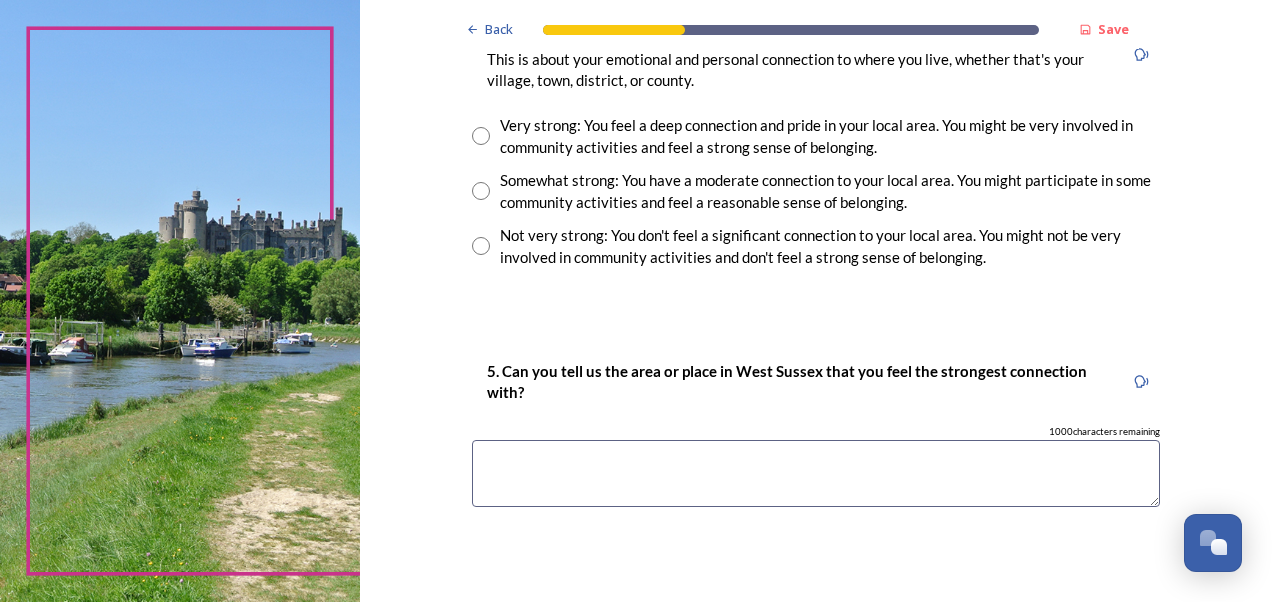 type on "Chichester" 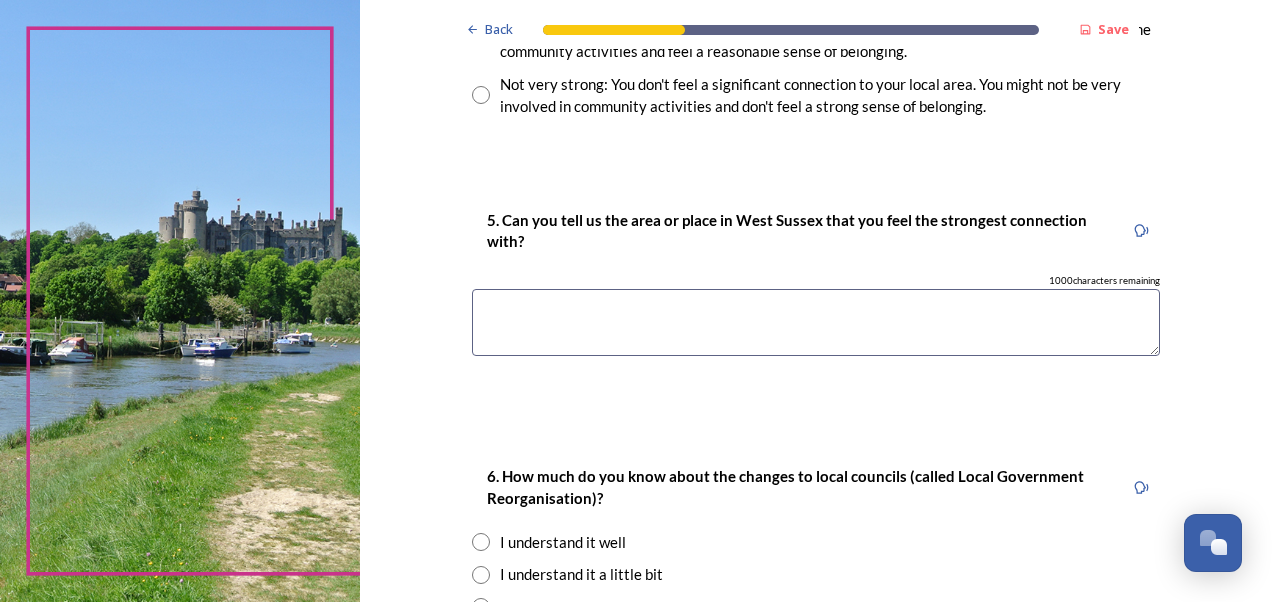 scroll, scrollTop: 1780, scrollLeft: 0, axis: vertical 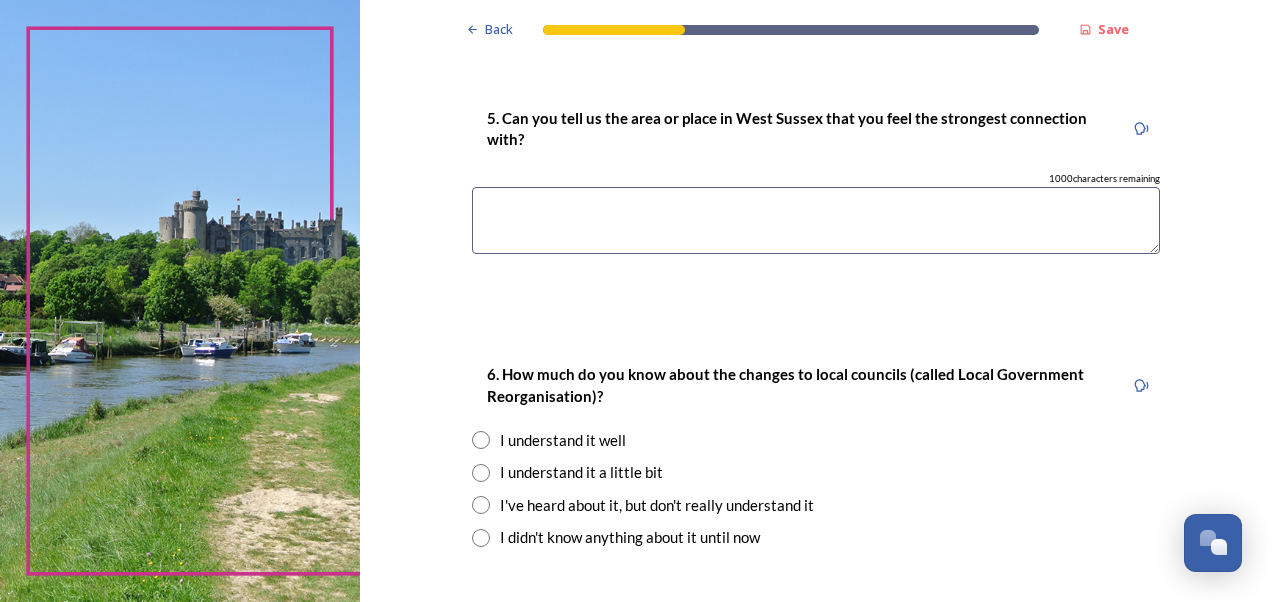 click at bounding box center (816, 220) 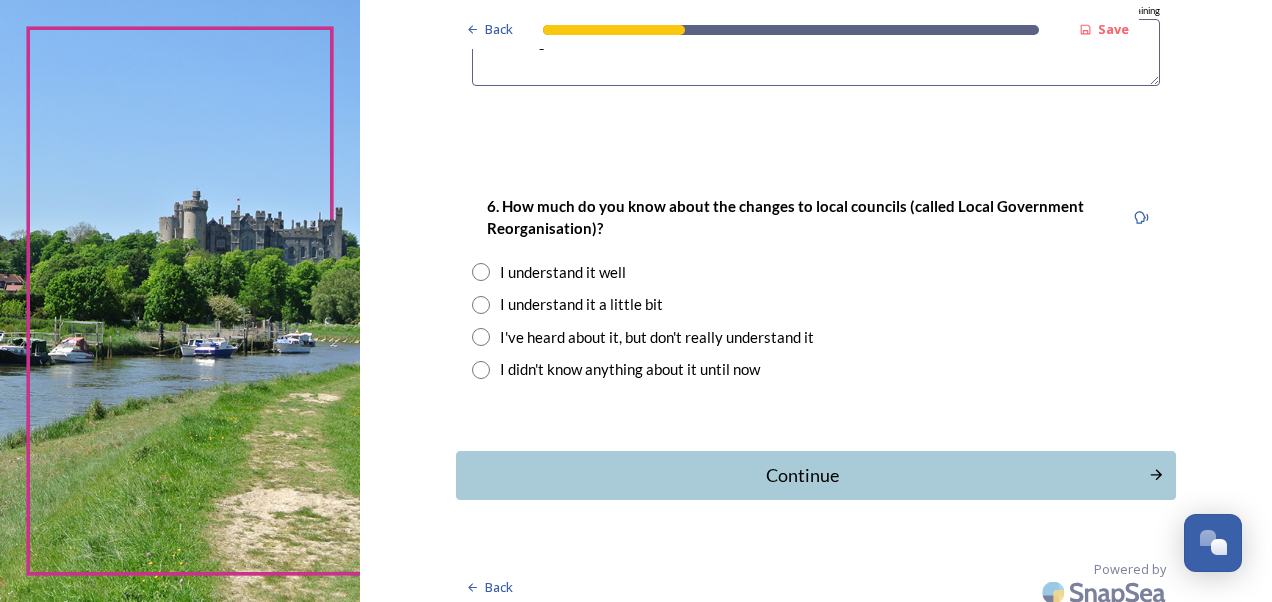 scroll, scrollTop: 1960, scrollLeft: 0, axis: vertical 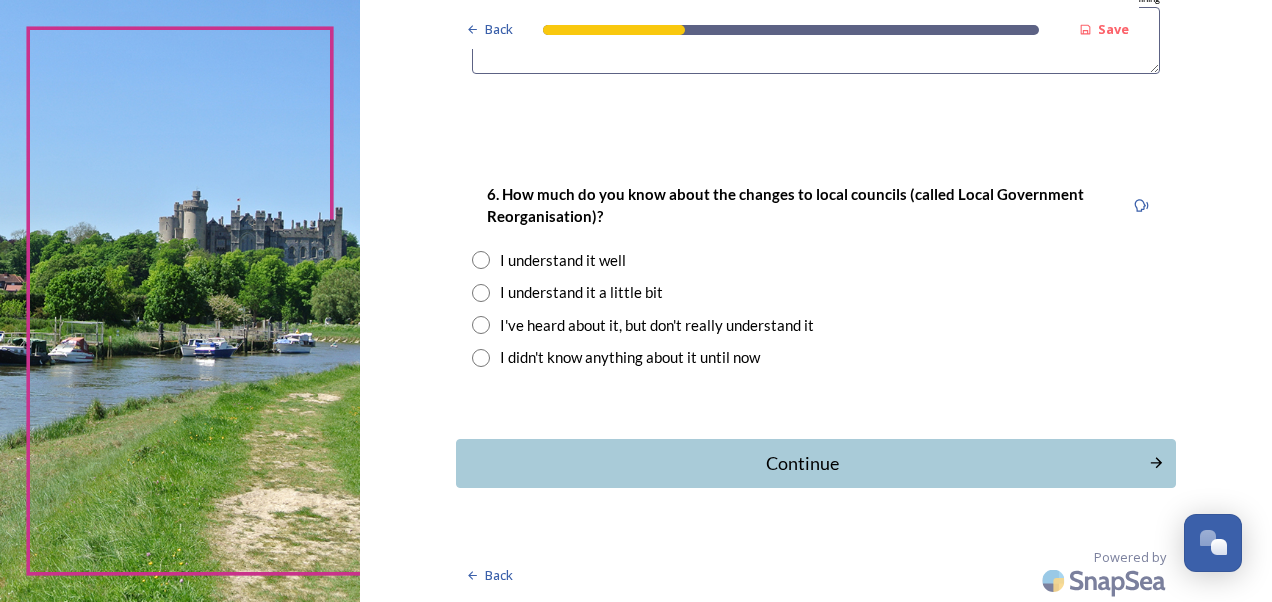 type on "Worthing" 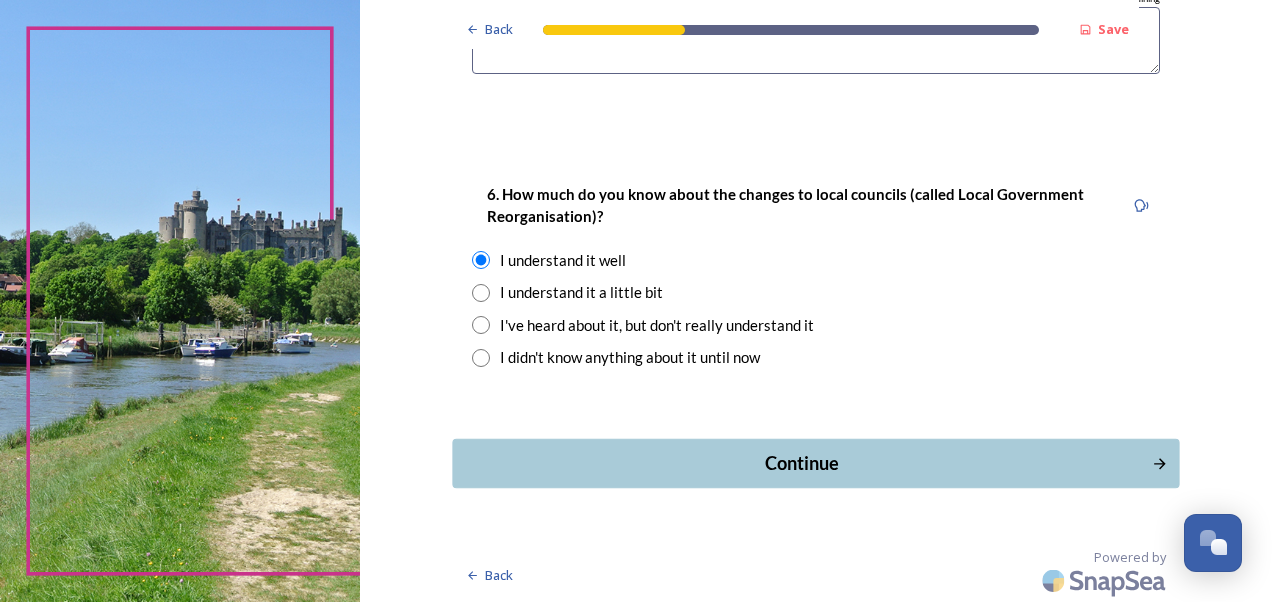 click on "Continue" at bounding box center (801, 463) 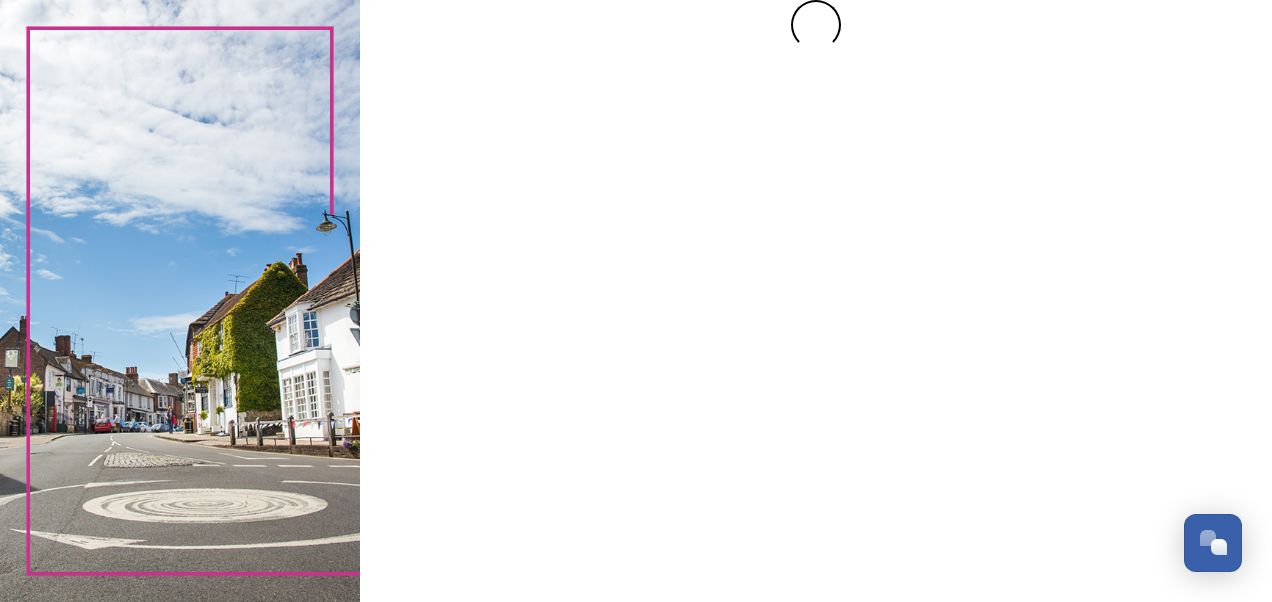 scroll, scrollTop: 0, scrollLeft: 0, axis: both 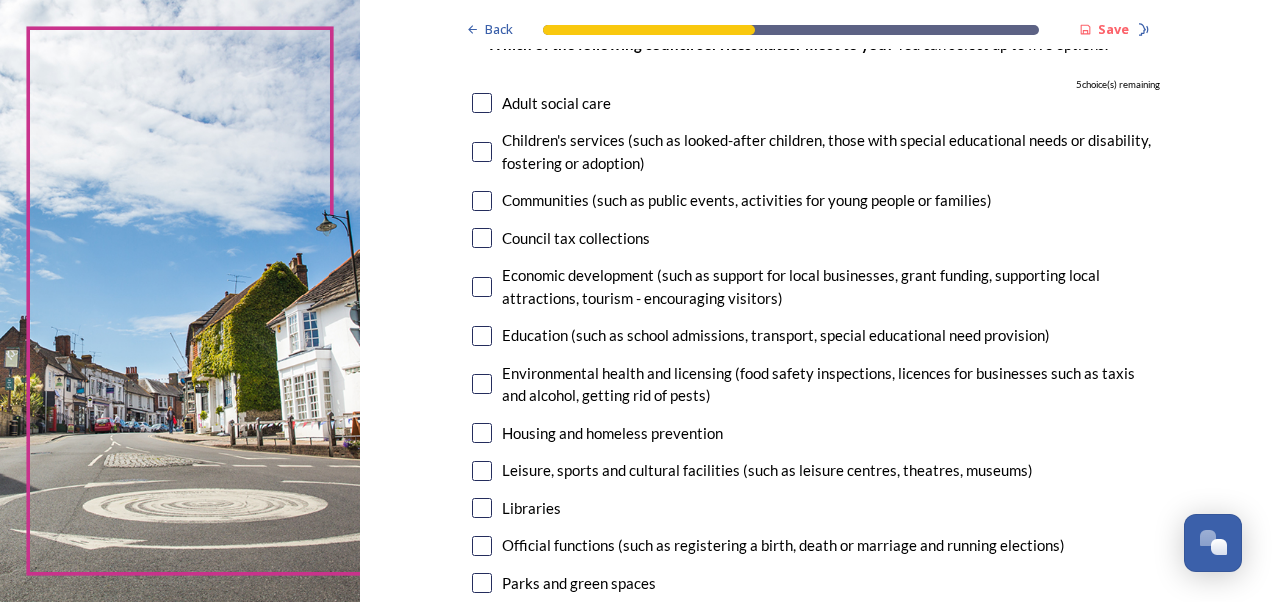click at bounding box center (482, 152) 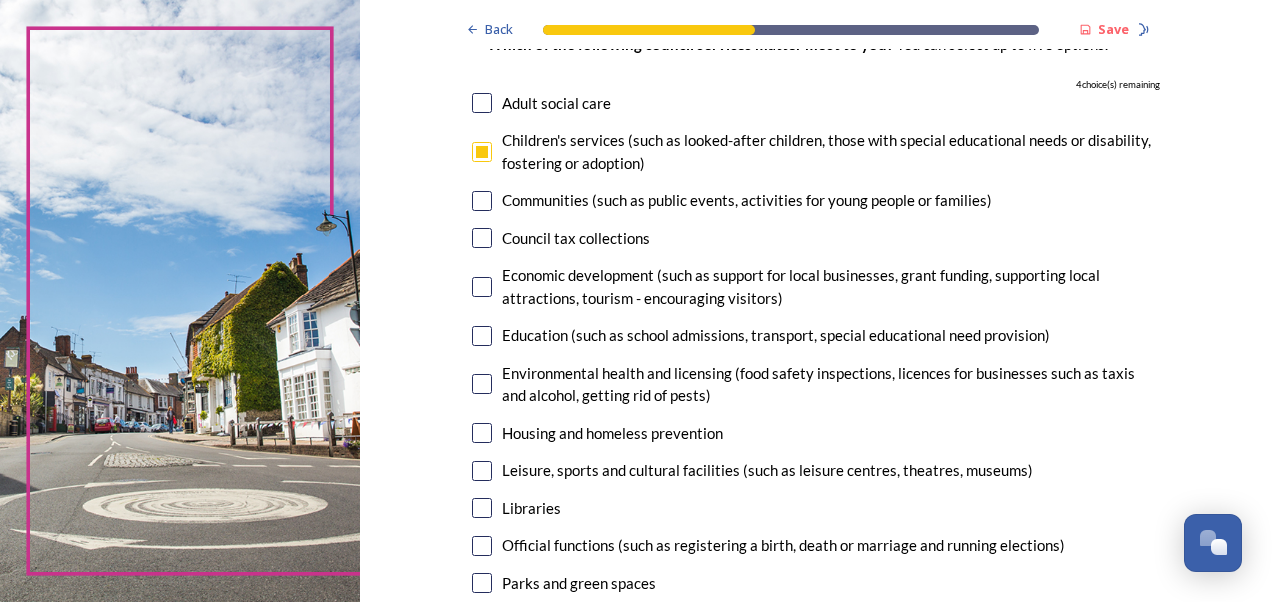 click at bounding box center [482, 238] 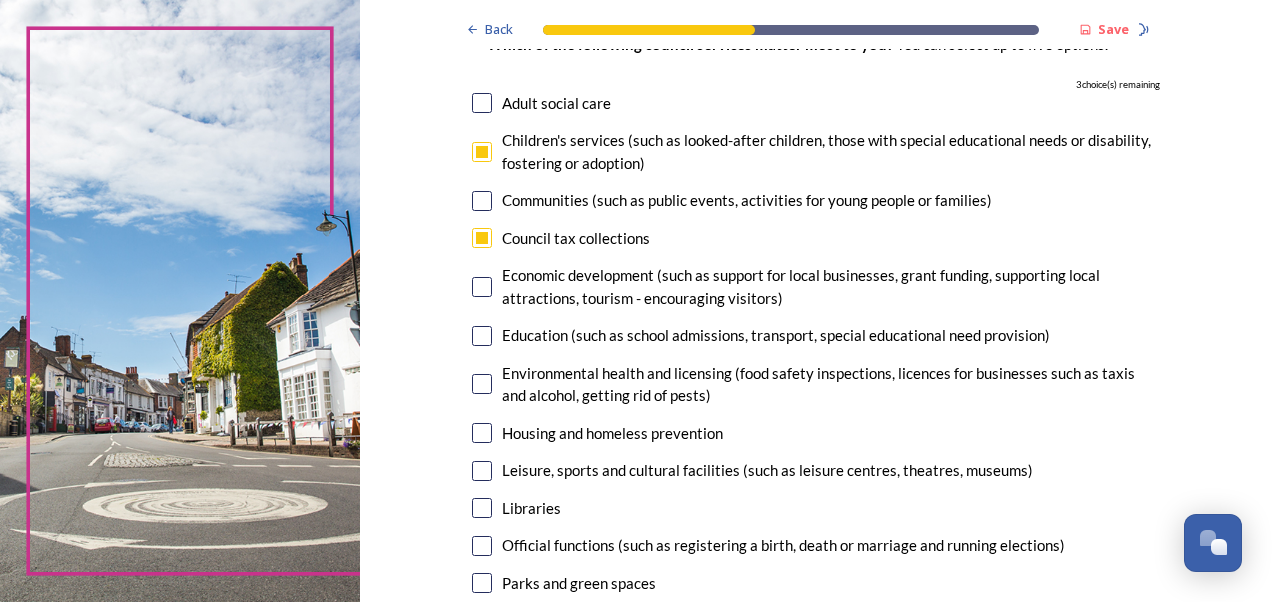 click at bounding box center (482, 287) 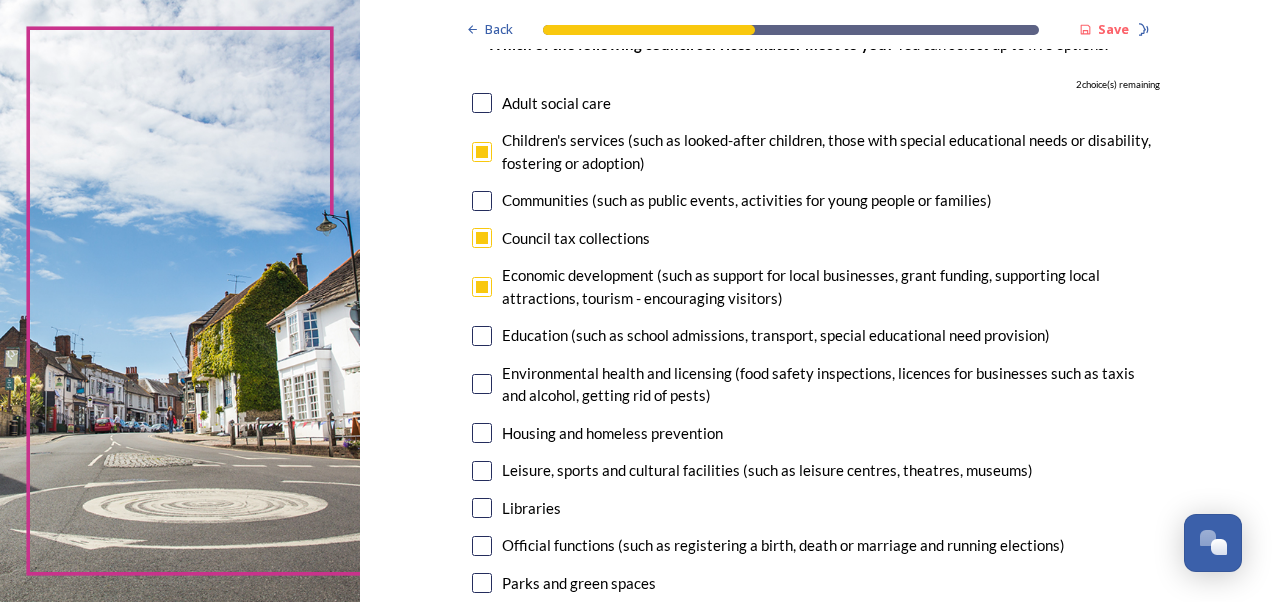click at bounding box center (482, 103) 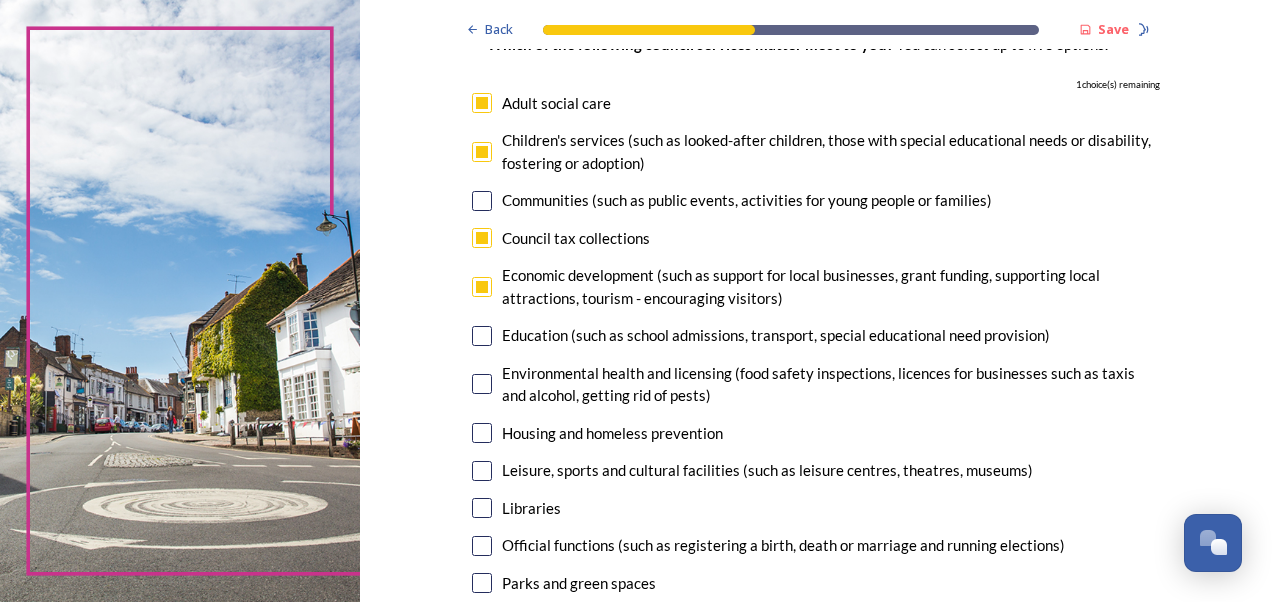 click at bounding box center (482, 433) 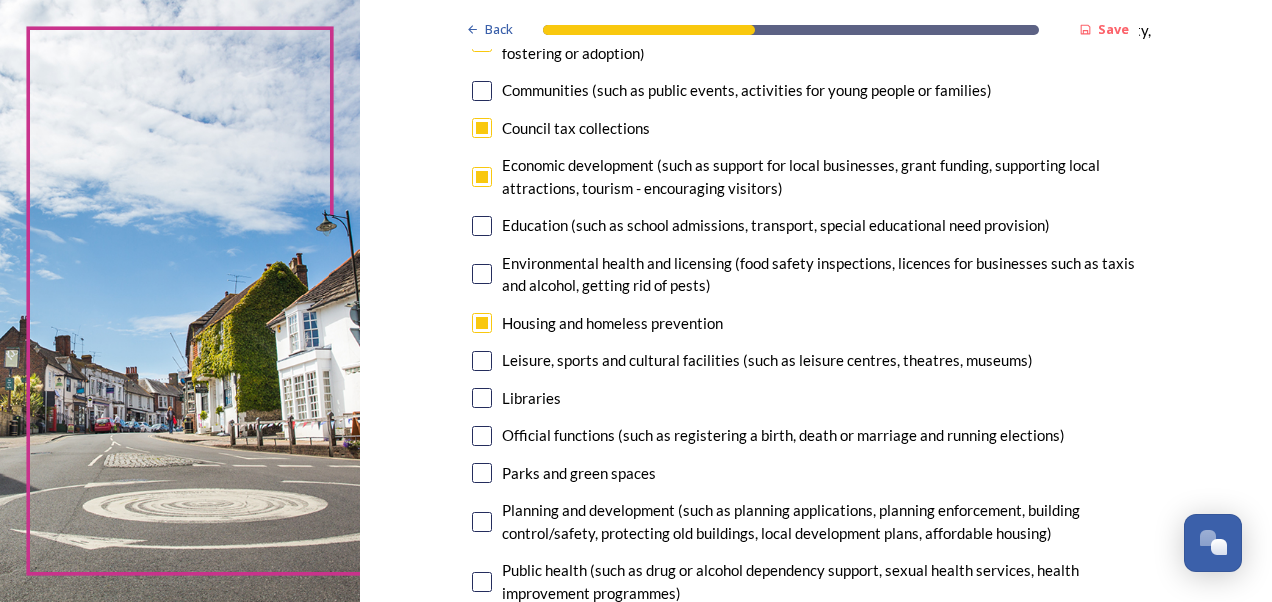 scroll, scrollTop: 197, scrollLeft: 0, axis: vertical 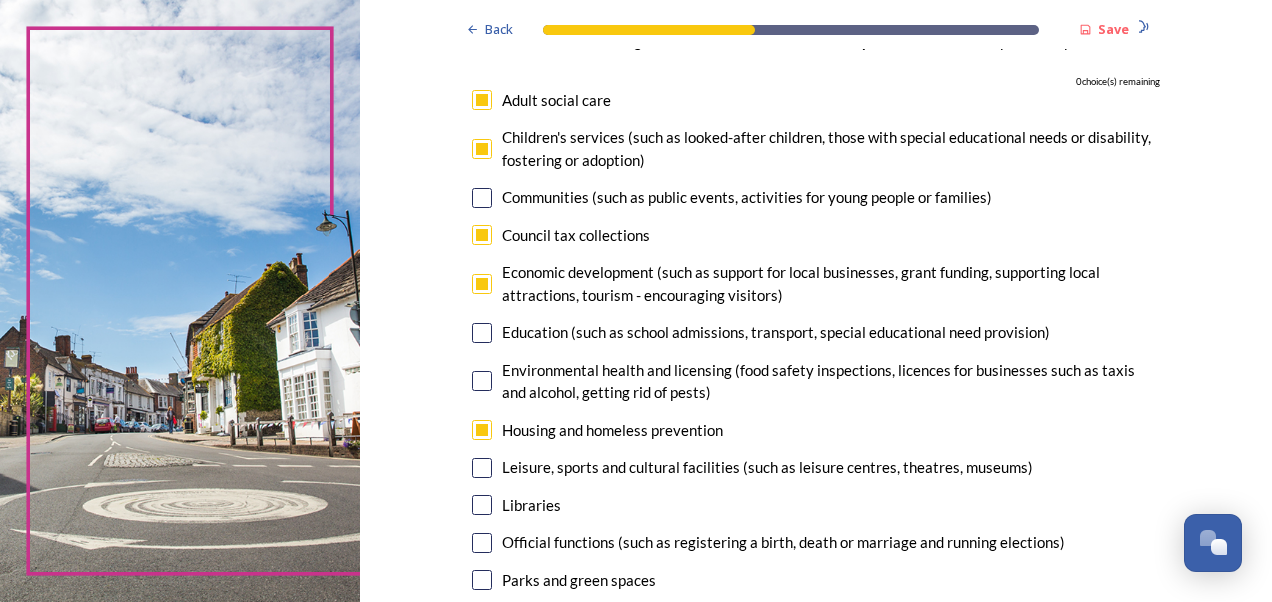 click at bounding box center (482, 284) 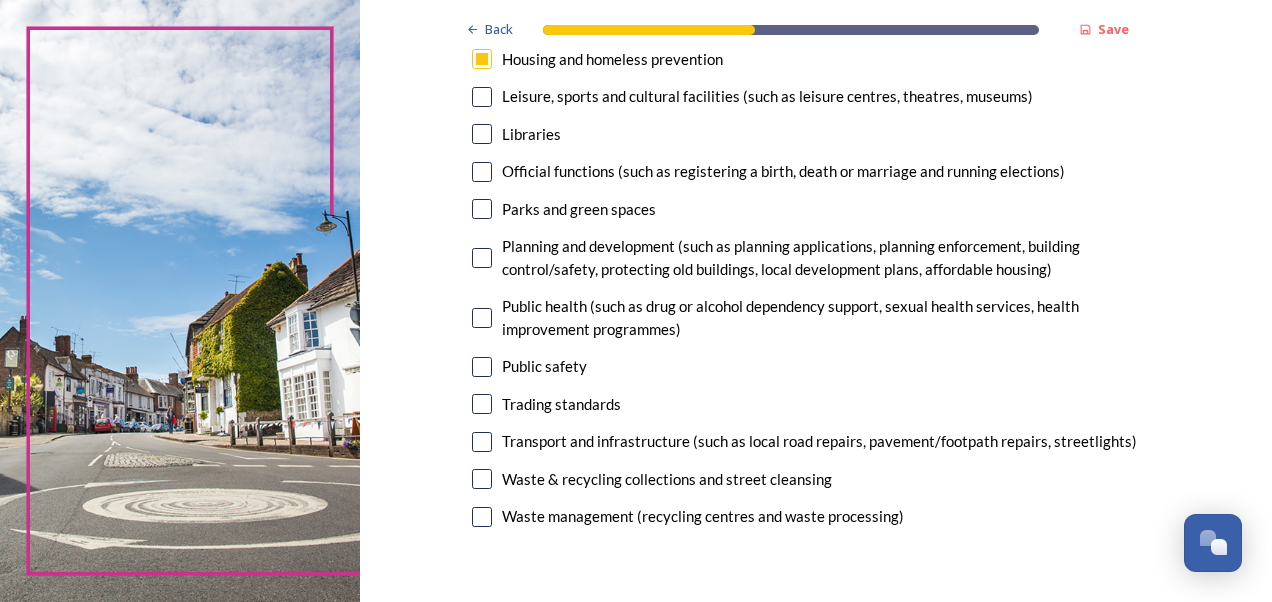 scroll, scrollTop: 577, scrollLeft: 0, axis: vertical 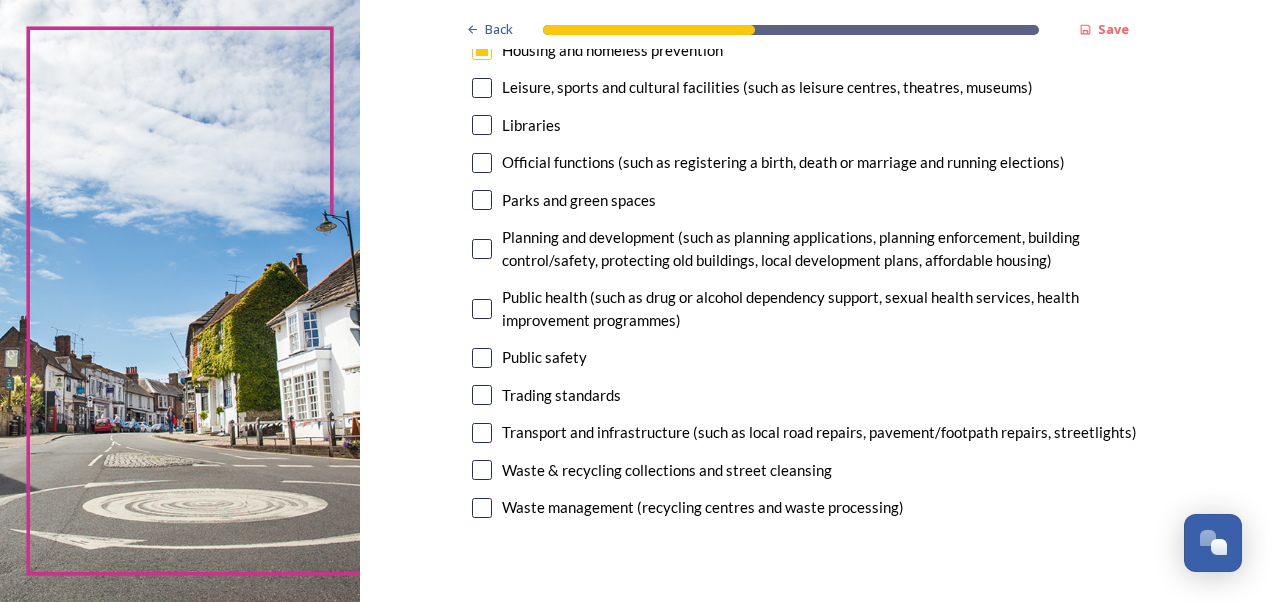 click at bounding box center (482, 358) 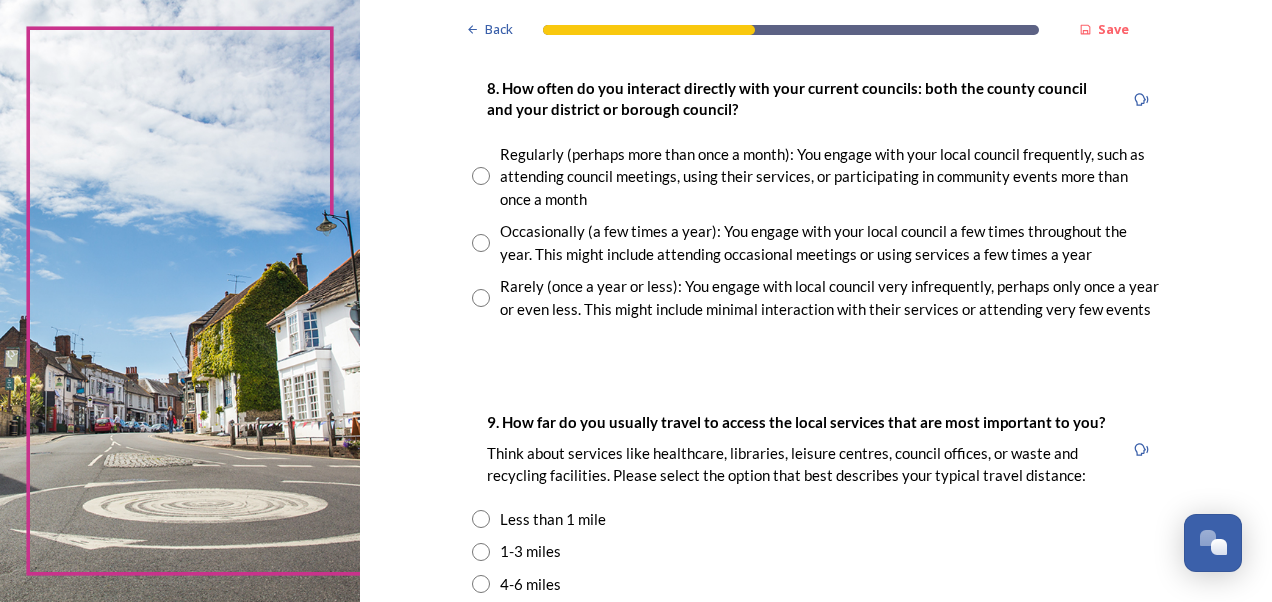 scroll, scrollTop: 1118, scrollLeft: 0, axis: vertical 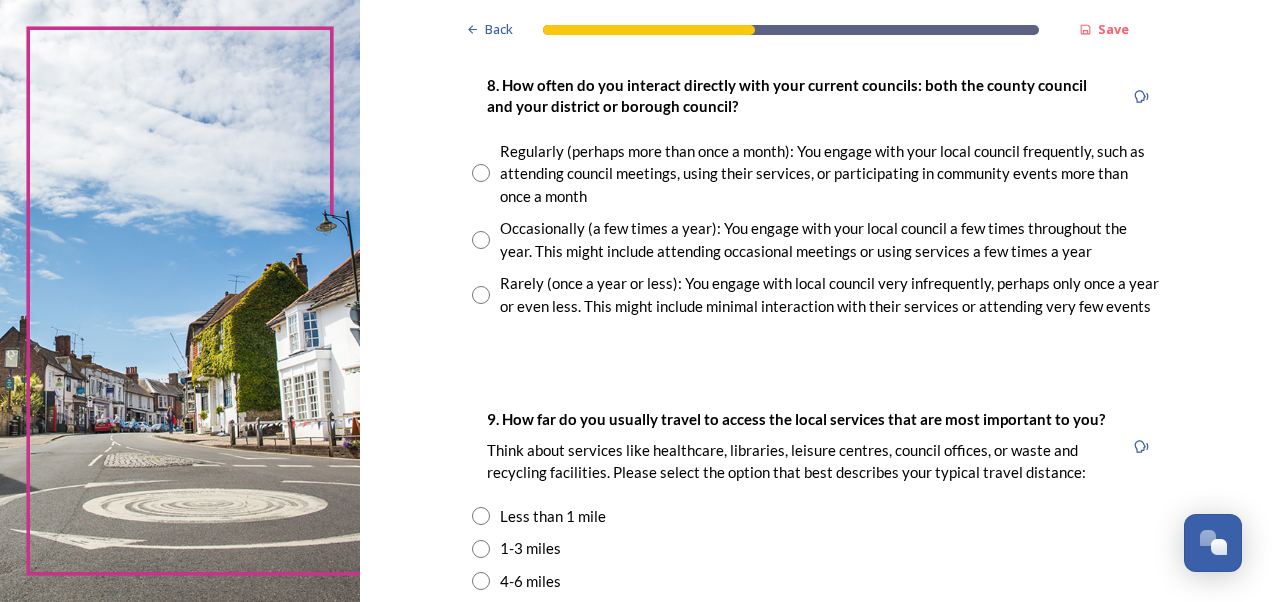 click at bounding box center [481, 173] 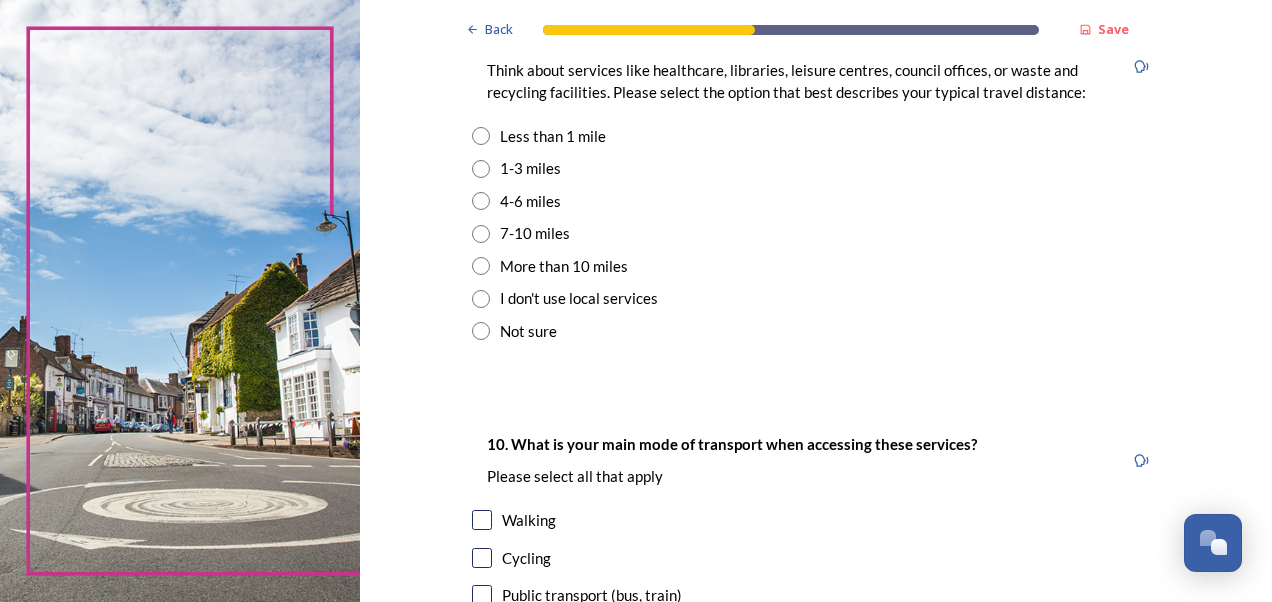 scroll, scrollTop: 1507, scrollLeft: 0, axis: vertical 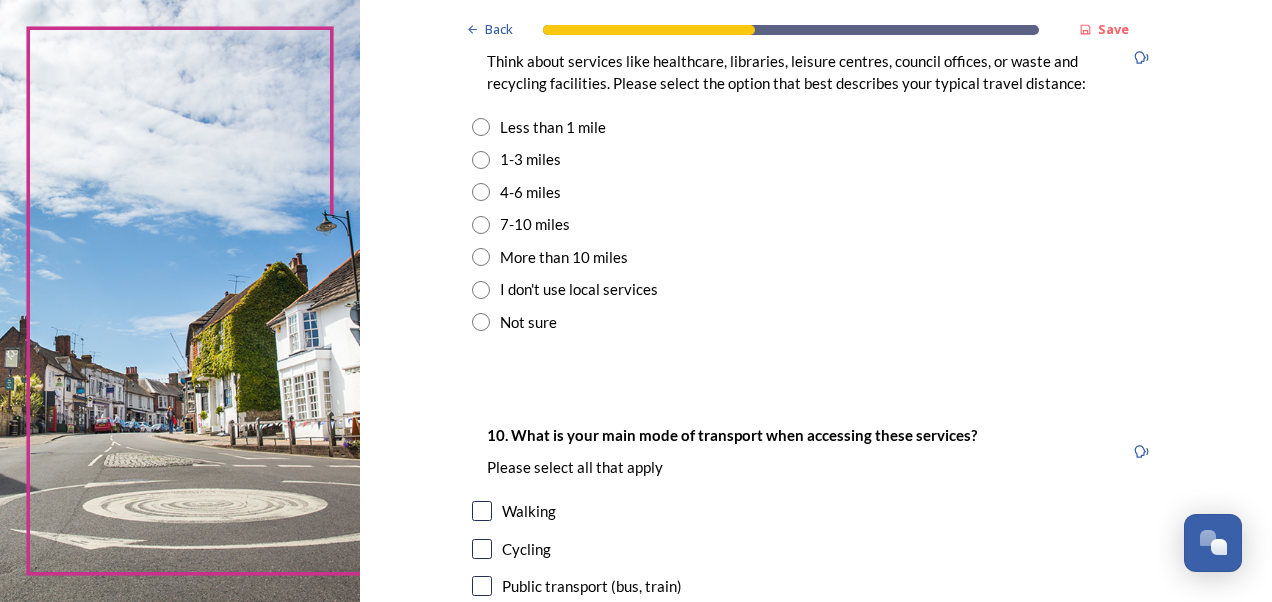 click at bounding box center [481, 160] 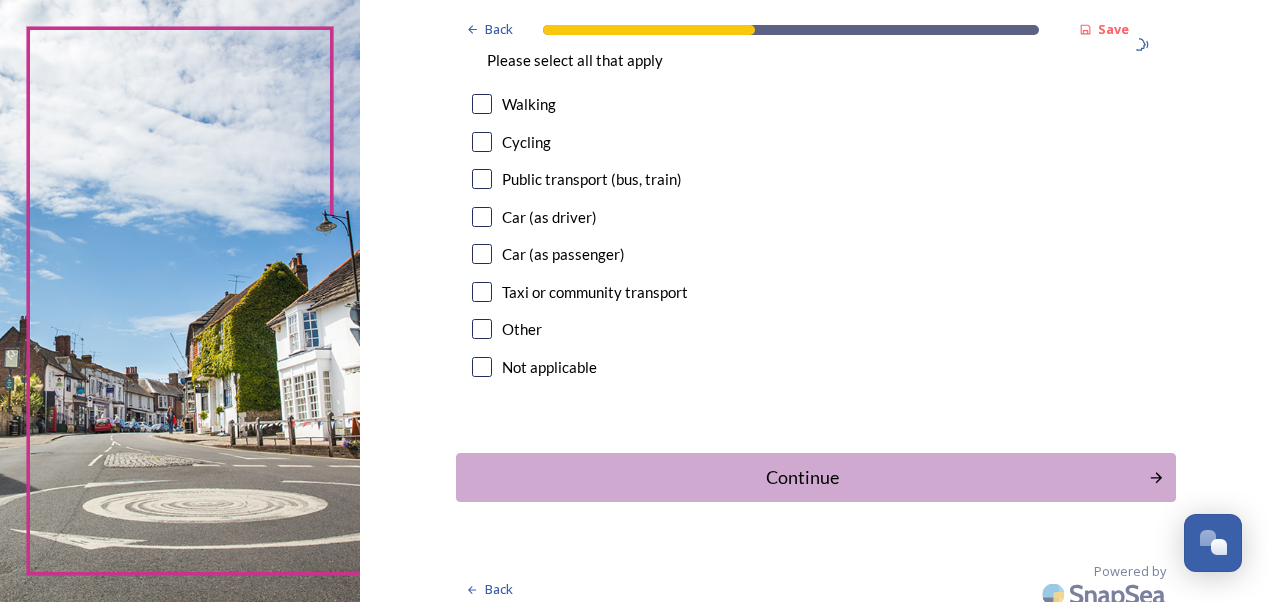 scroll, scrollTop: 1920, scrollLeft: 0, axis: vertical 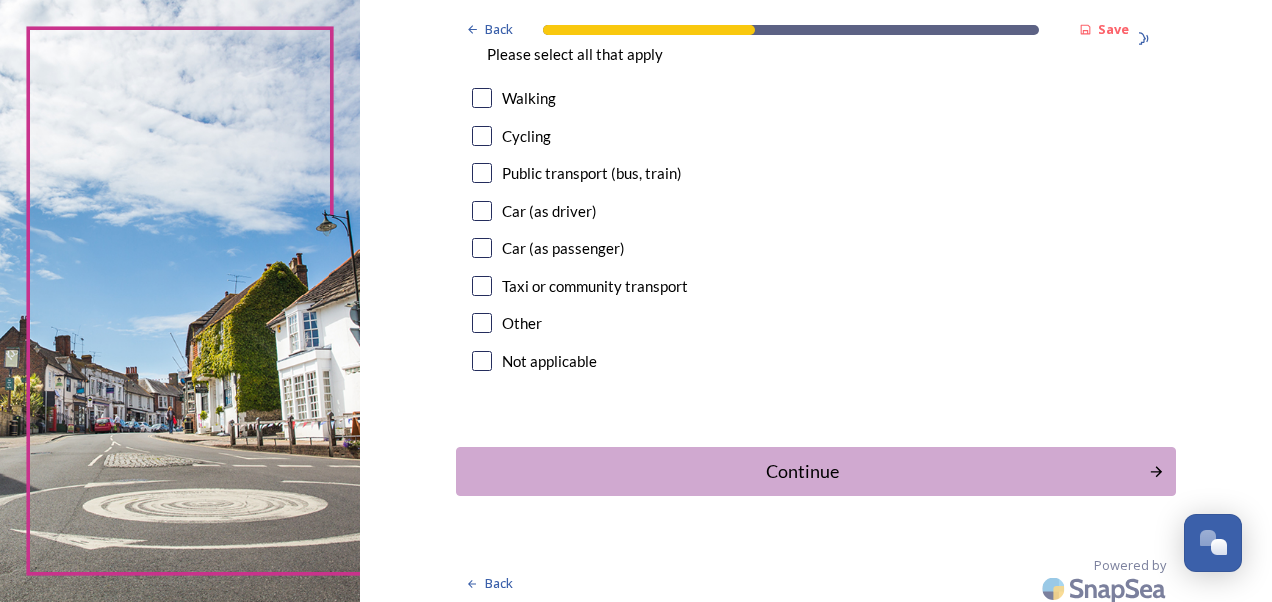 click at bounding box center (482, 211) 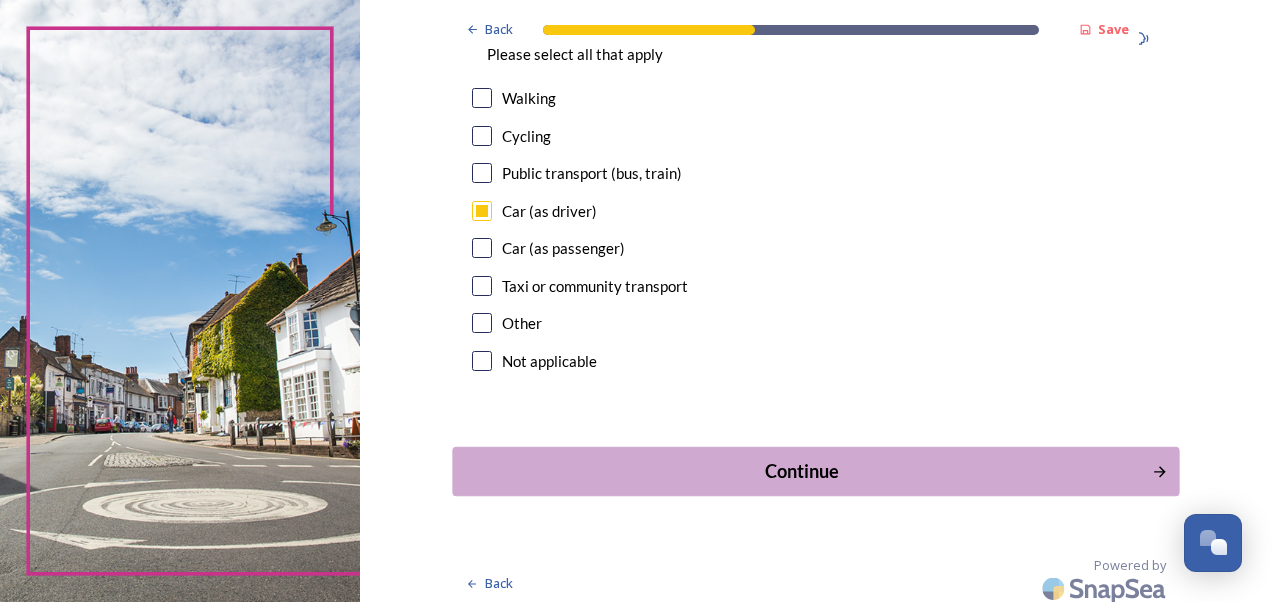 click on "Continue" at bounding box center [801, 471] 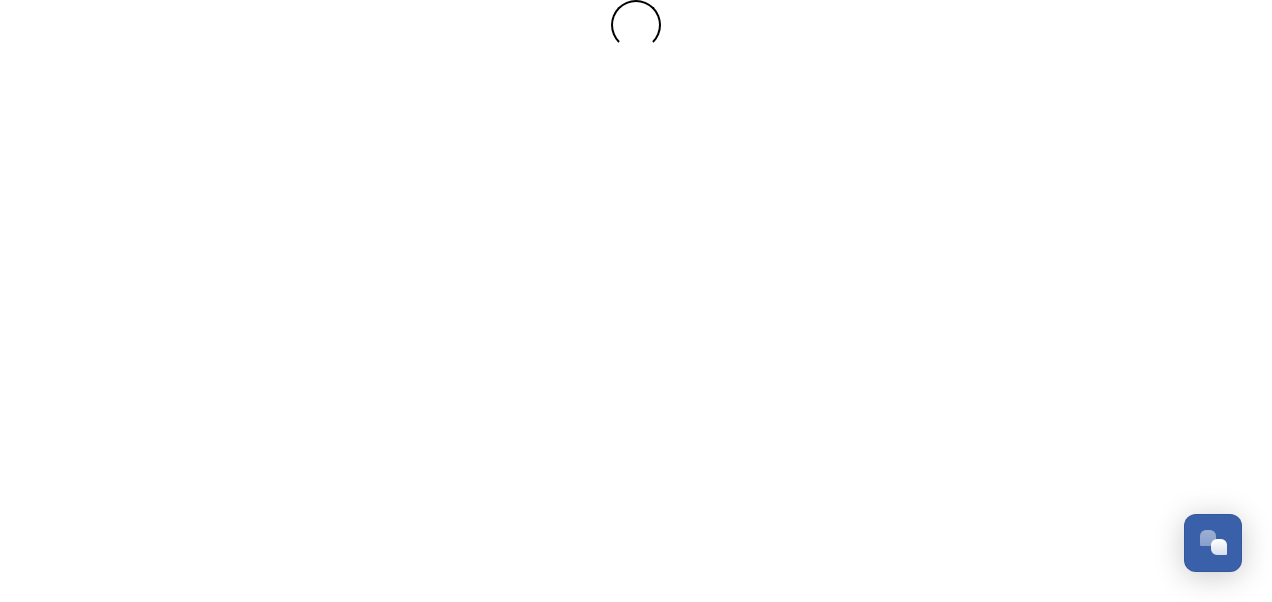 scroll, scrollTop: 0, scrollLeft: 0, axis: both 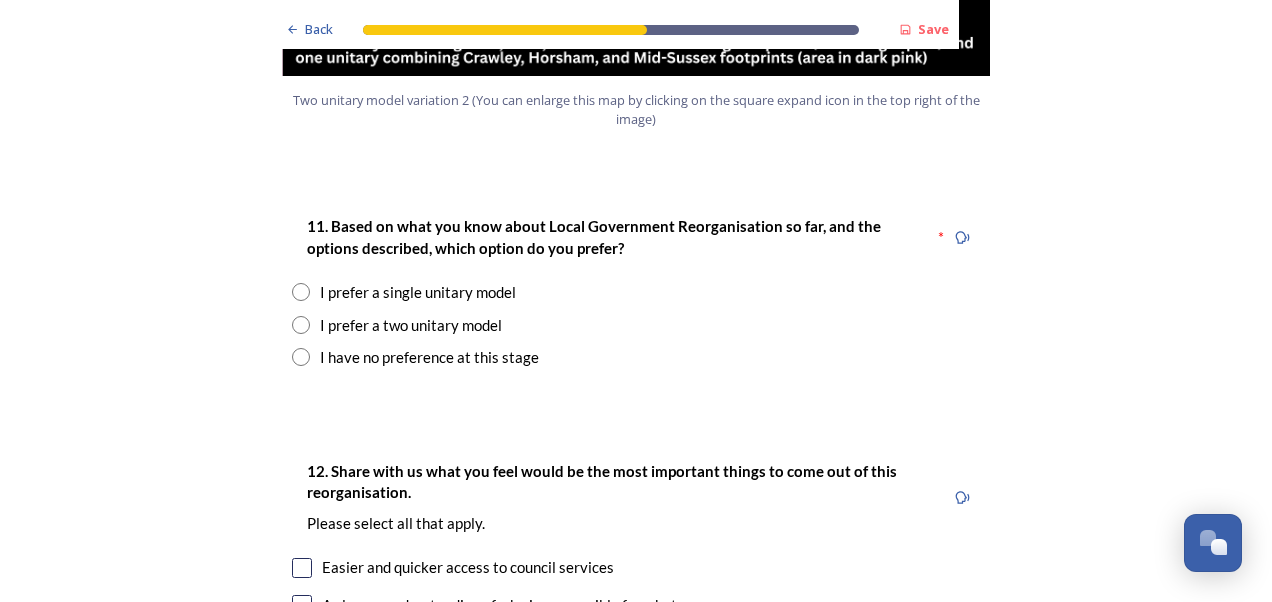 click at bounding box center (301, 292) 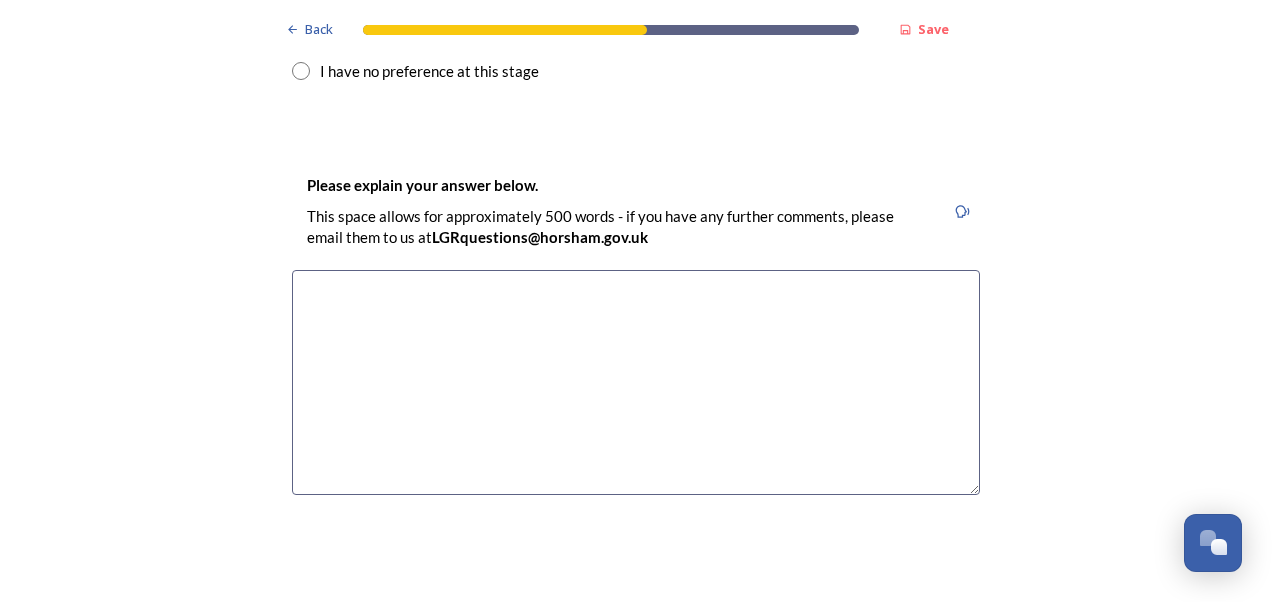scroll, scrollTop: 2826, scrollLeft: 0, axis: vertical 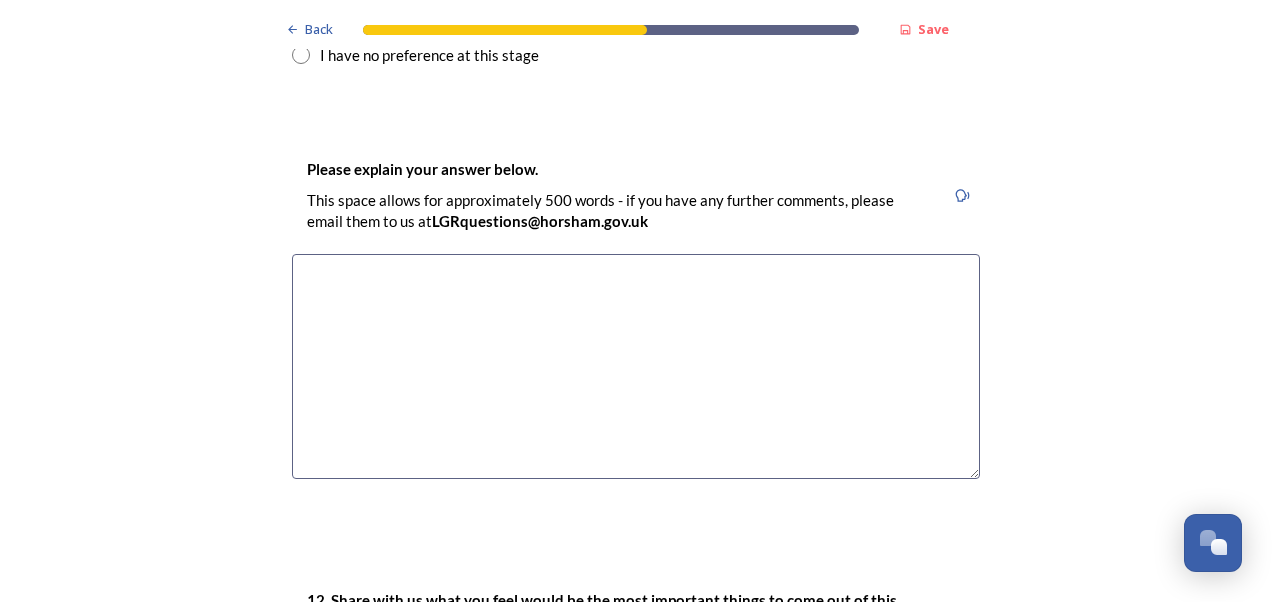 click at bounding box center [636, 366] 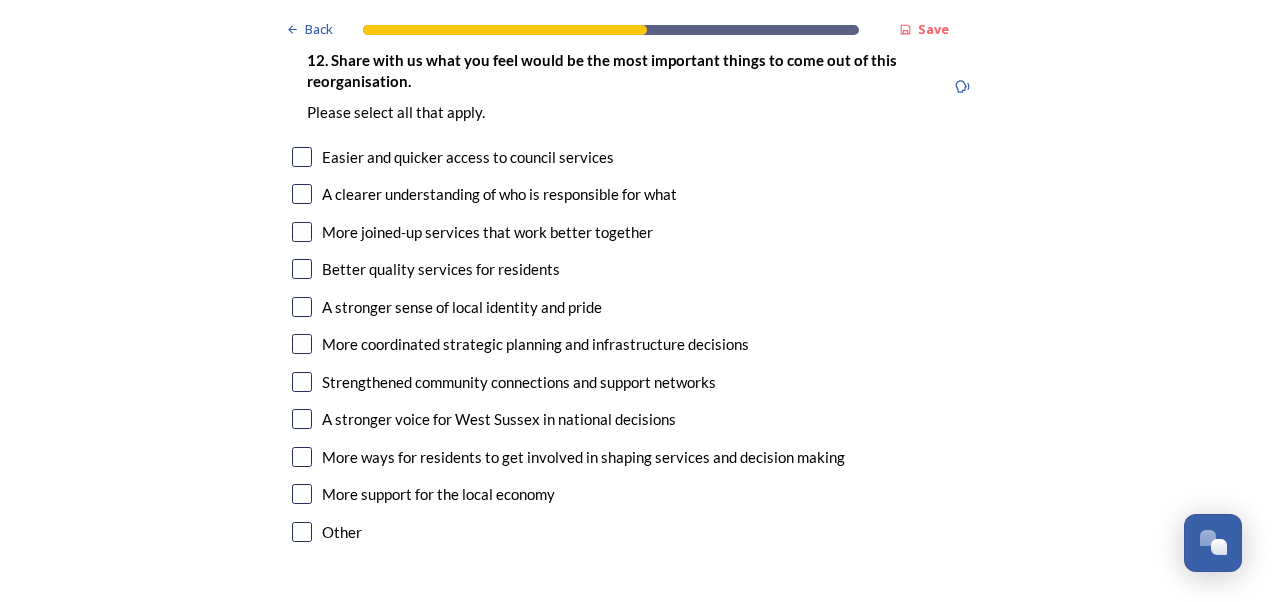 scroll, scrollTop: 3374, scrollLeft: 0, axis: vertical 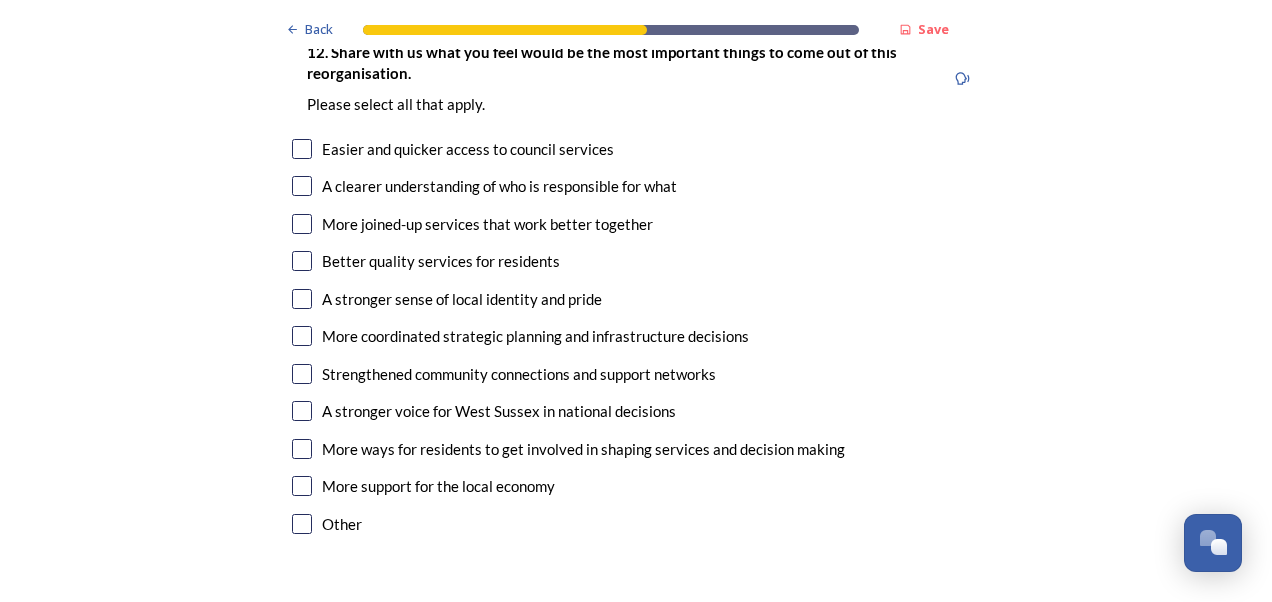 type on "If [CITY] splits into two, there will be a significant cost implication. there will be a need for 2 children and adult services amongst other things that will be extremely costly and unsettling for staff and residents of the council at no real benefit to the residents." 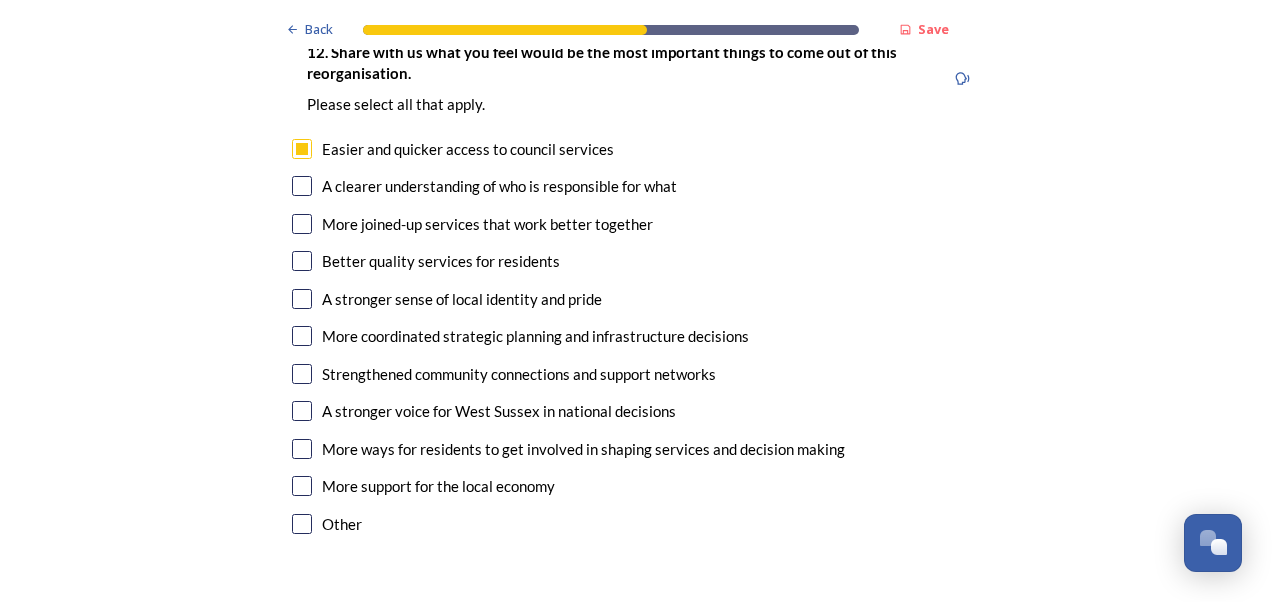 click at bounding box center [302, 186] 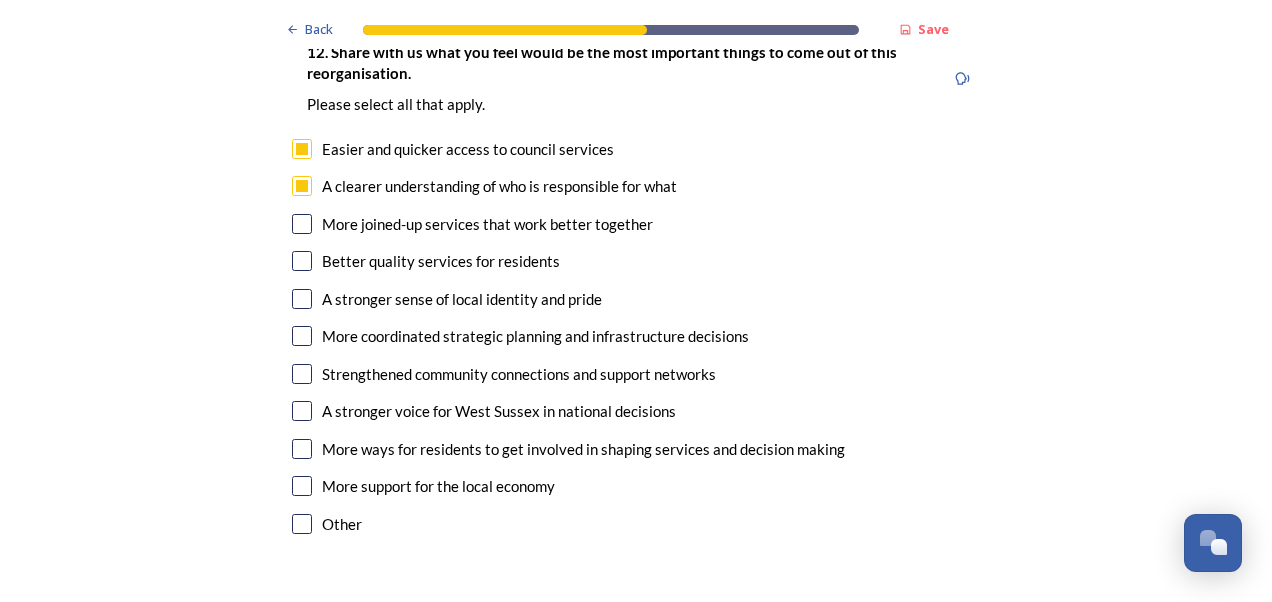 click at bounding box center [302, 224] 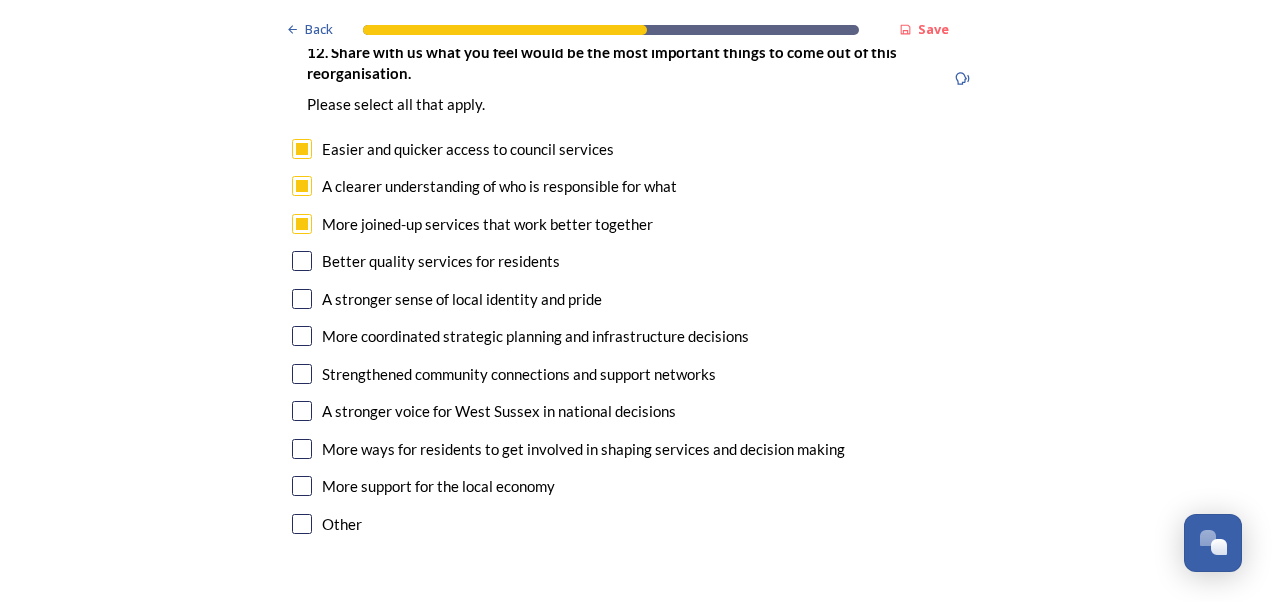 click at bounding box center [302, 261] 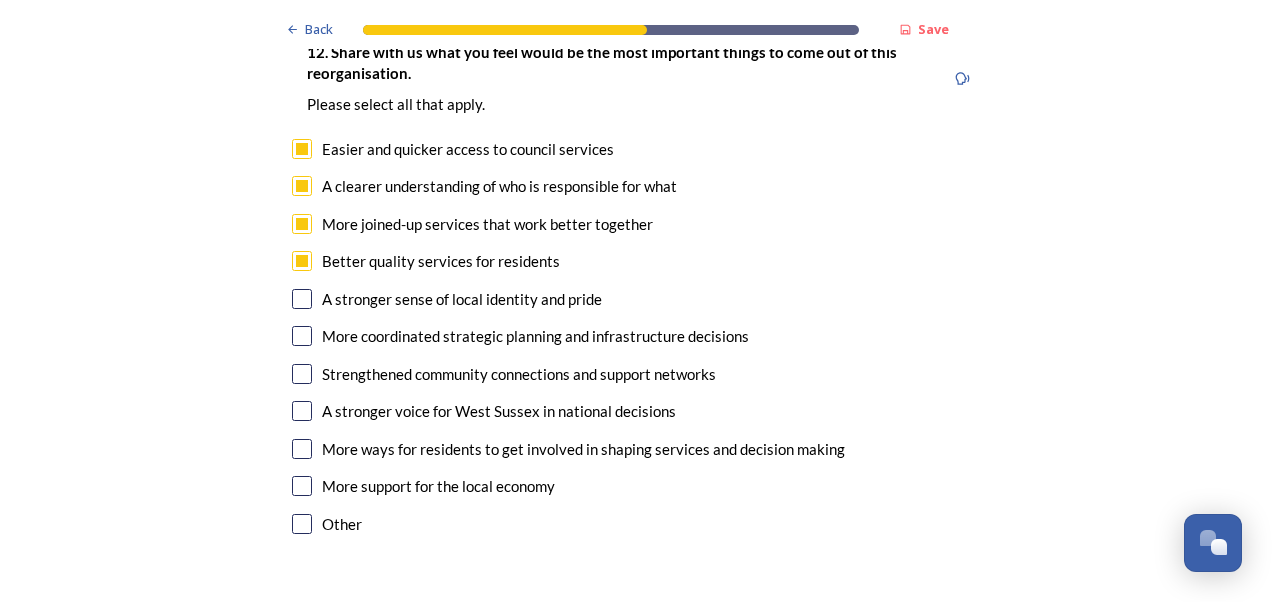 click at bounding box center (302, 336) 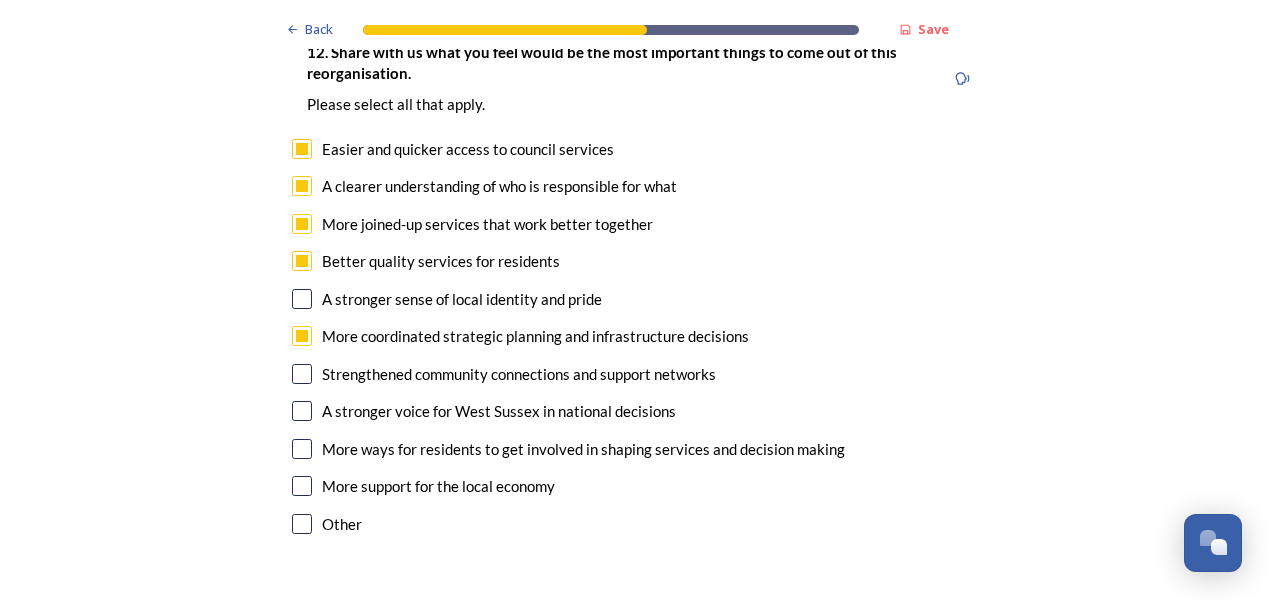 click at bounding box center (302, 374) 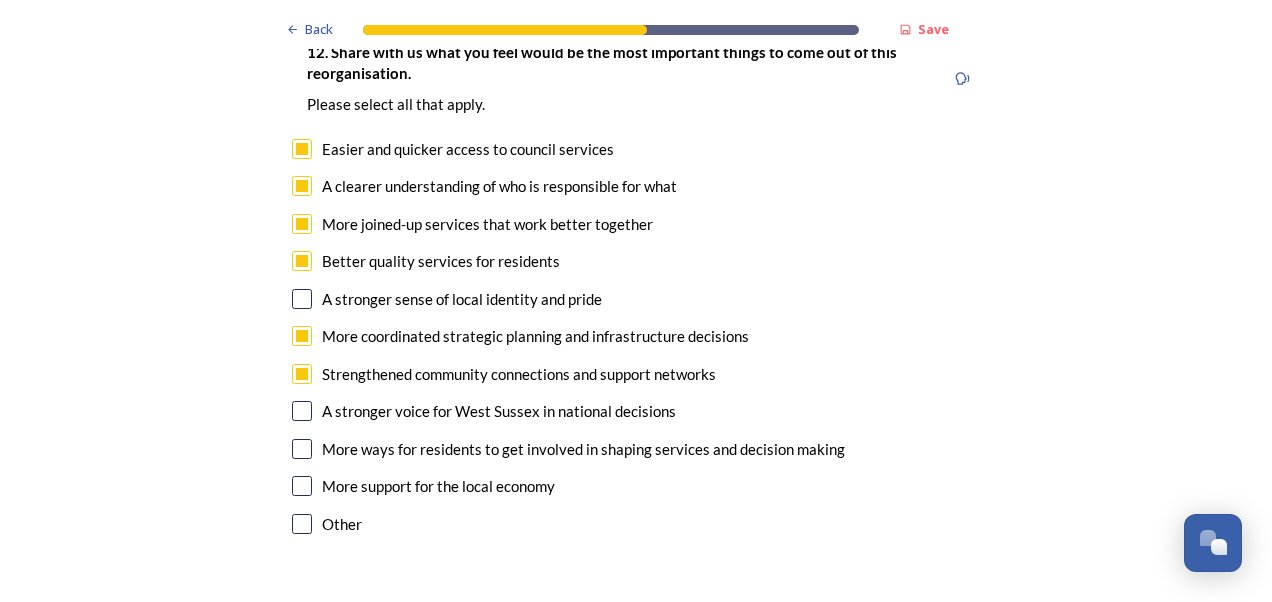 click at bounding box center [302, 411] 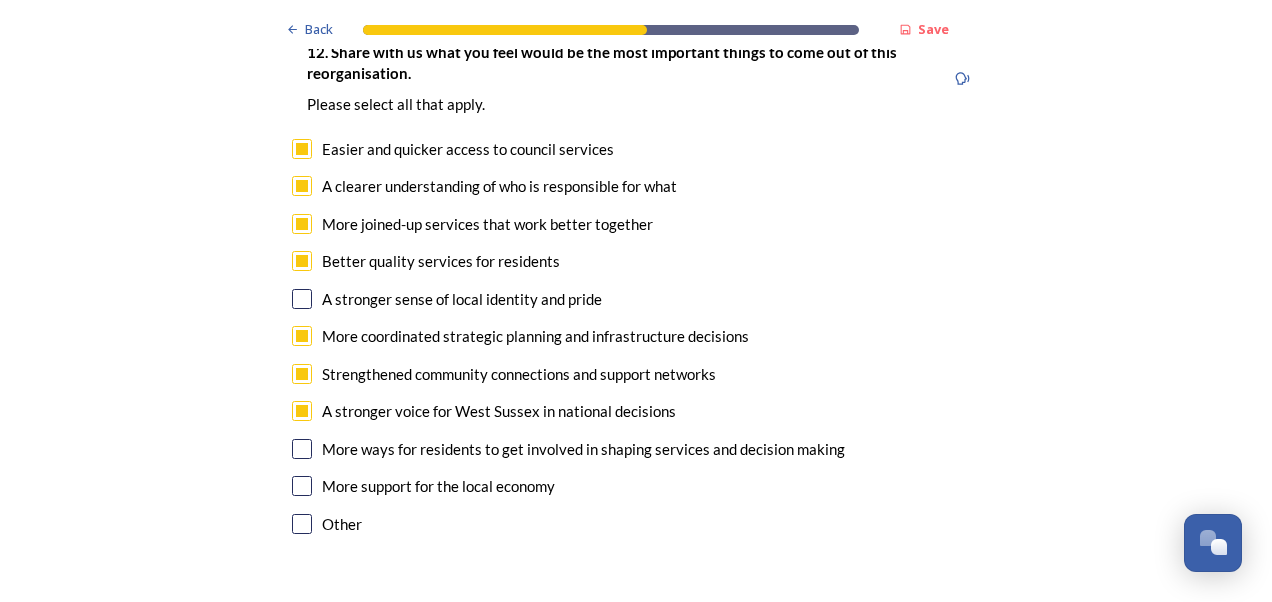 click at bounding box center [302, 449] 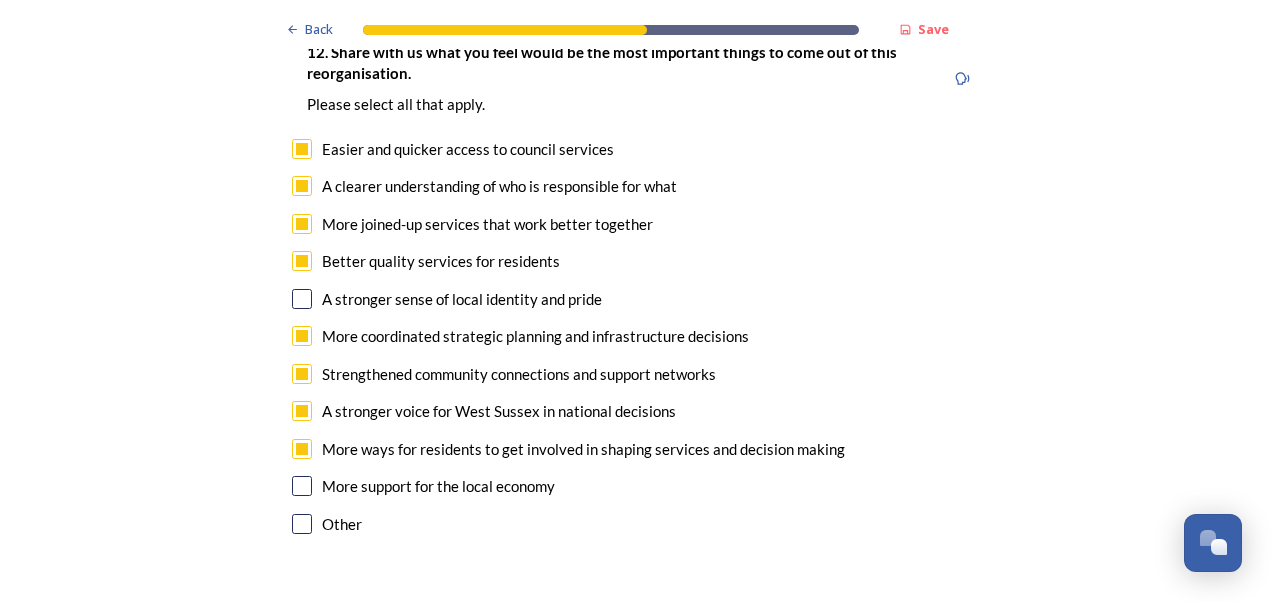 click at bounding box center [302, 486] 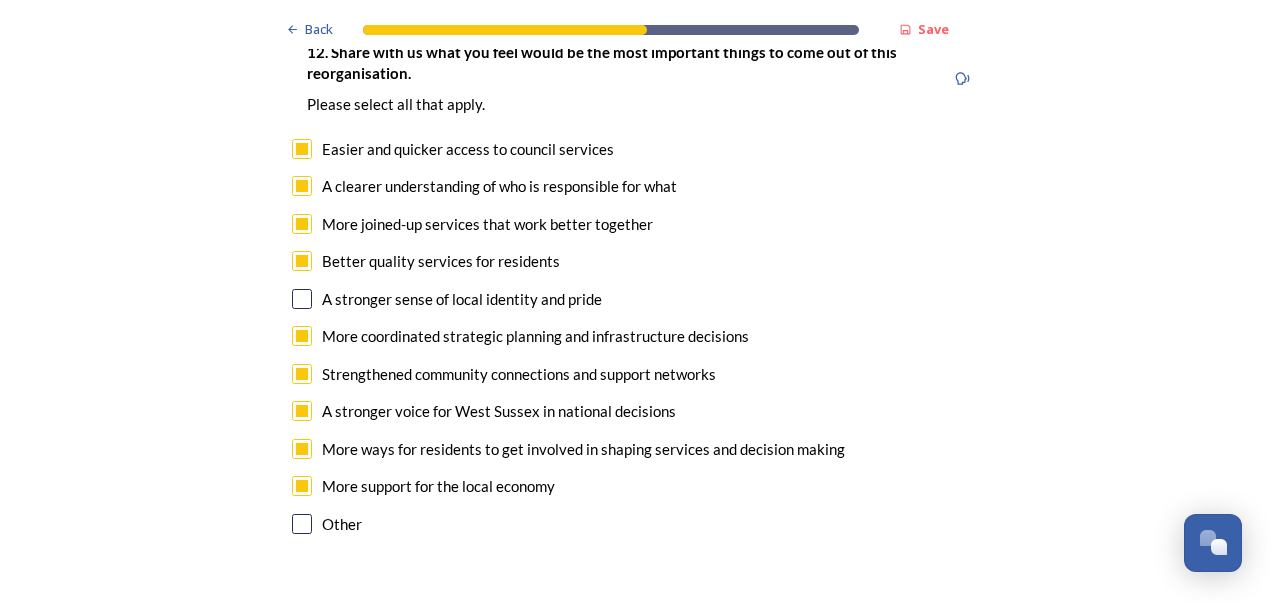 click at bounding box center [302, 299] 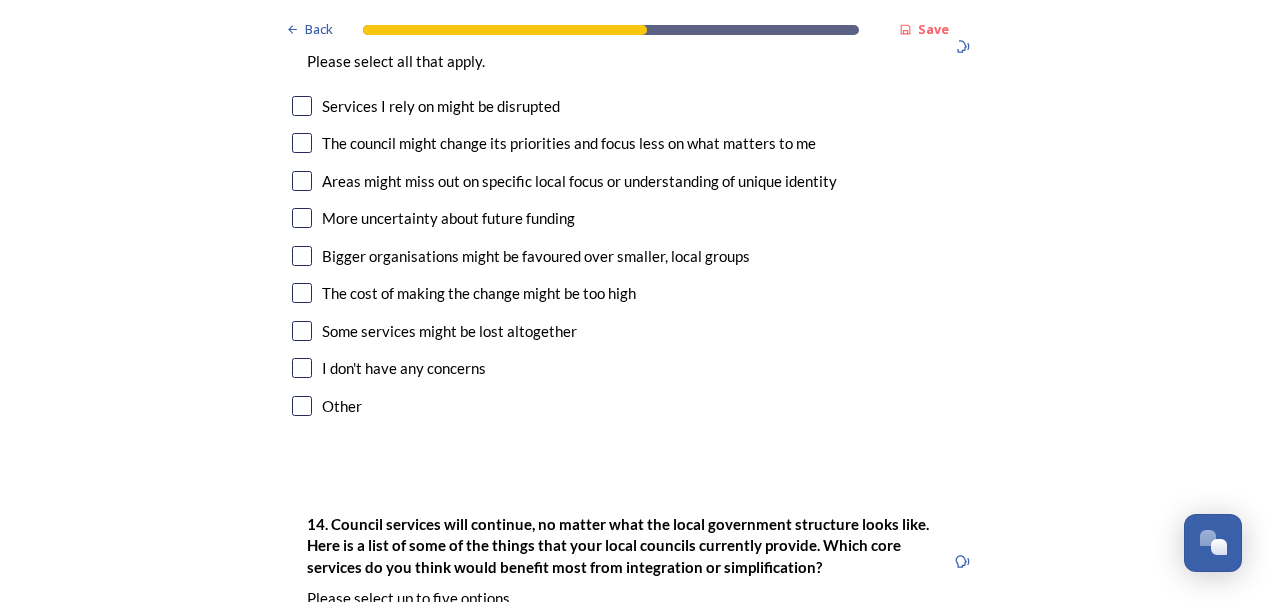 scroll, scrollTop: 3978, scrollLeft: 0, axis: vertical 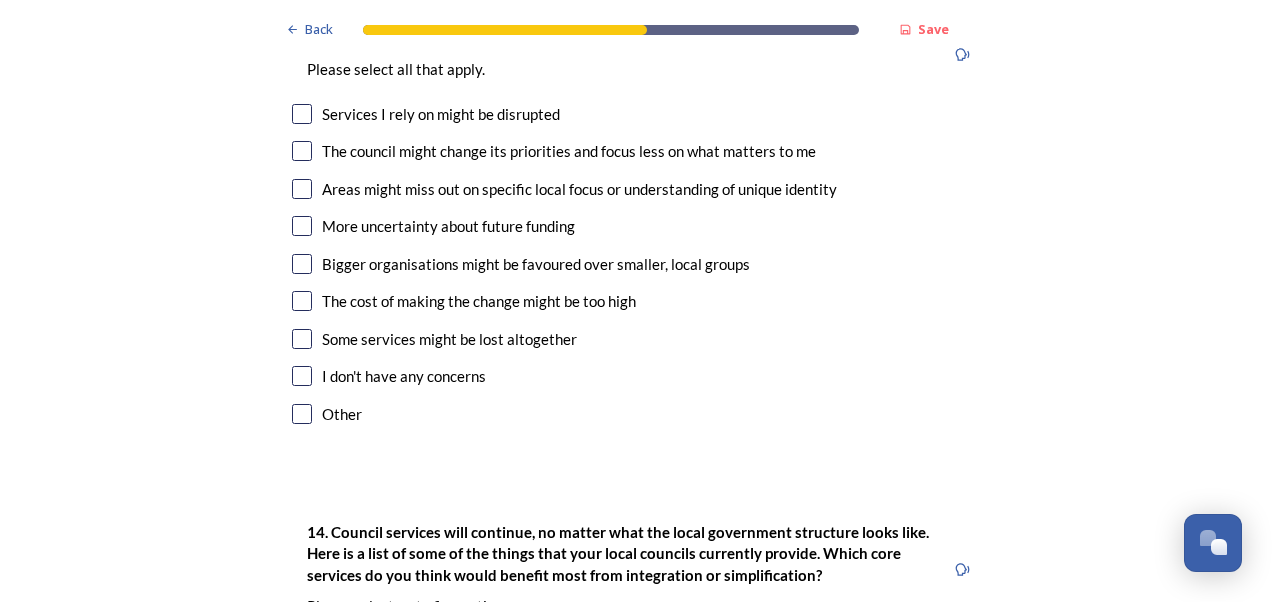 click at bounding box center [302, 189] 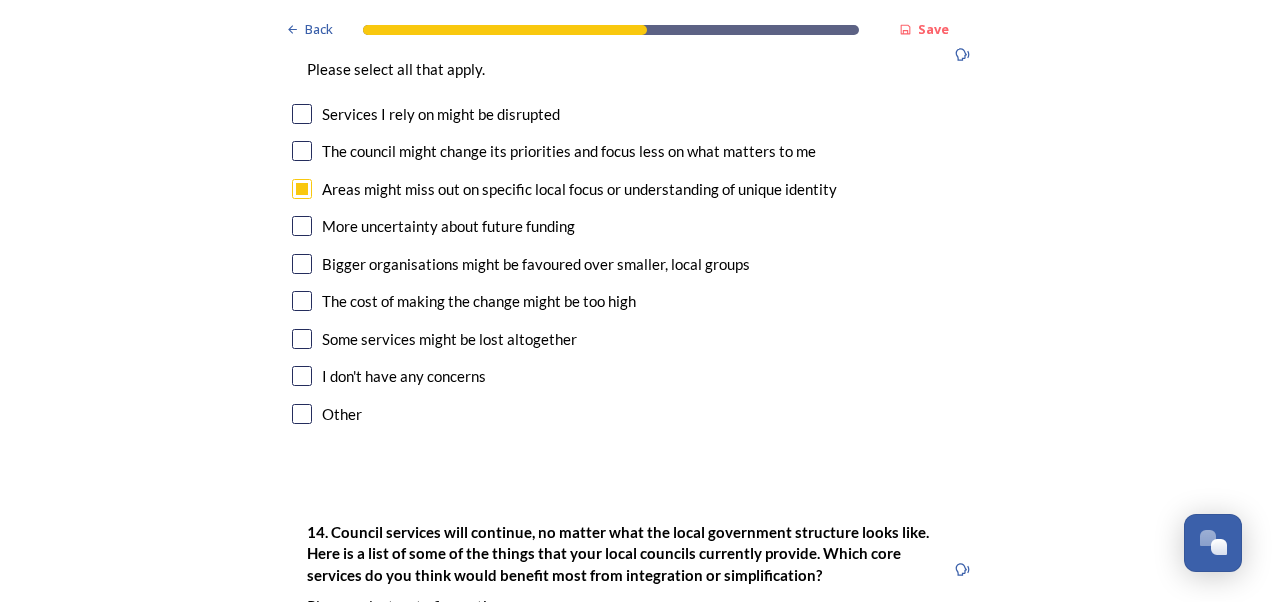 click at bounding box center (302, 301) 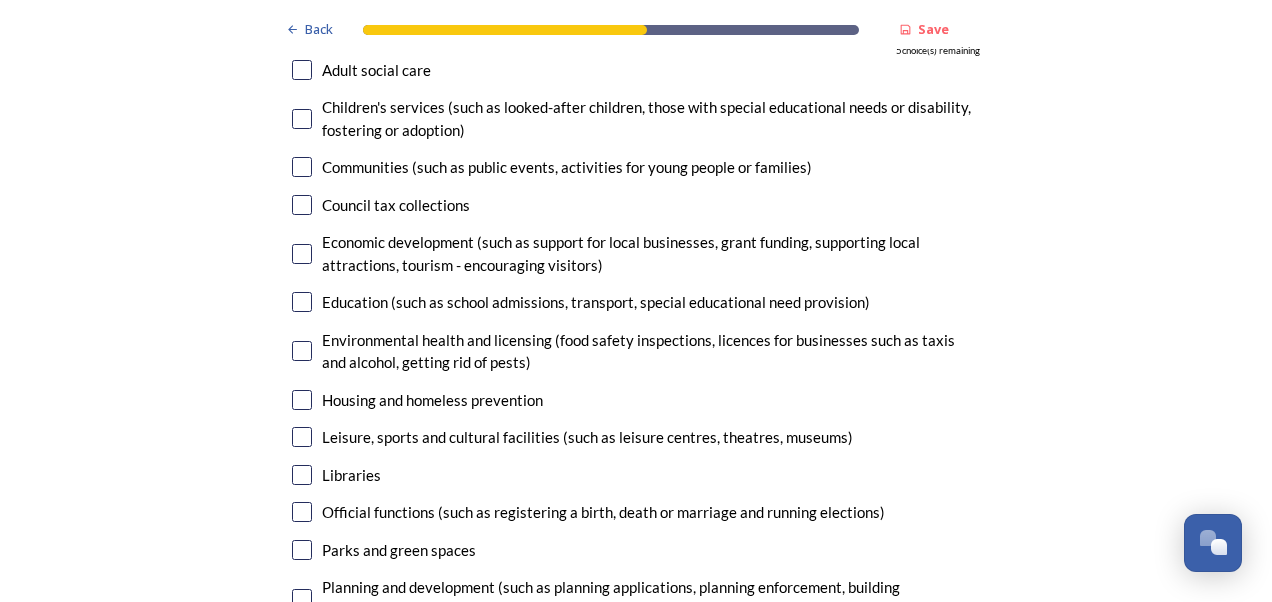 scroll, scrollTop: 4605, scrollLeft: 0, axis: vertical 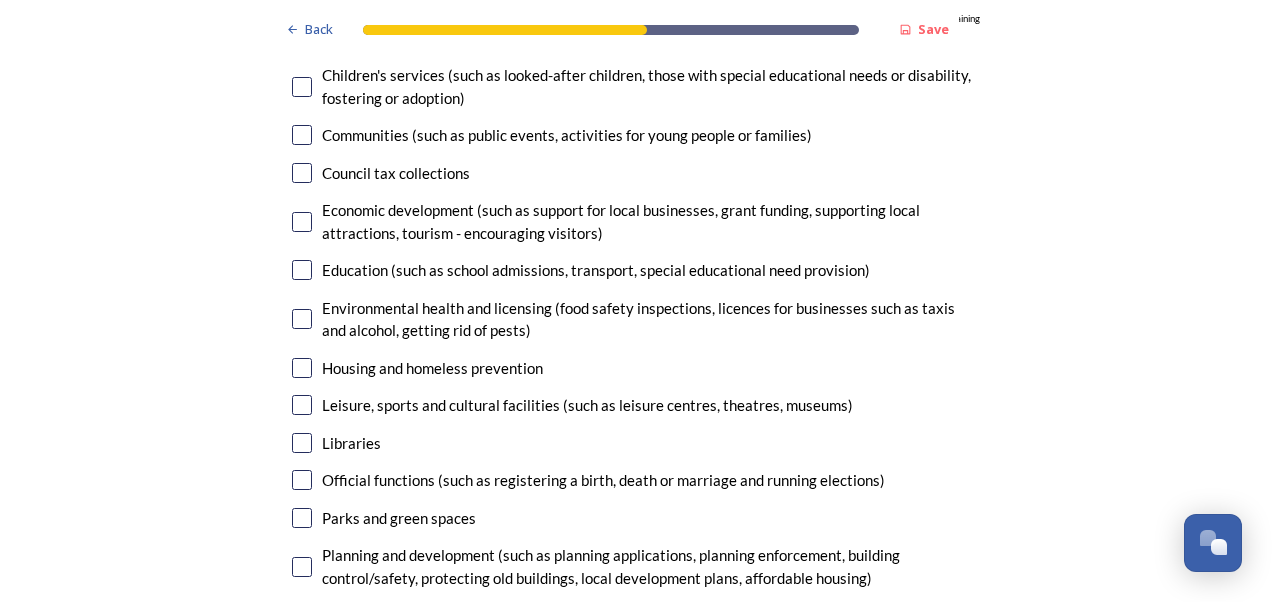 click at bounding box center [302, 222] 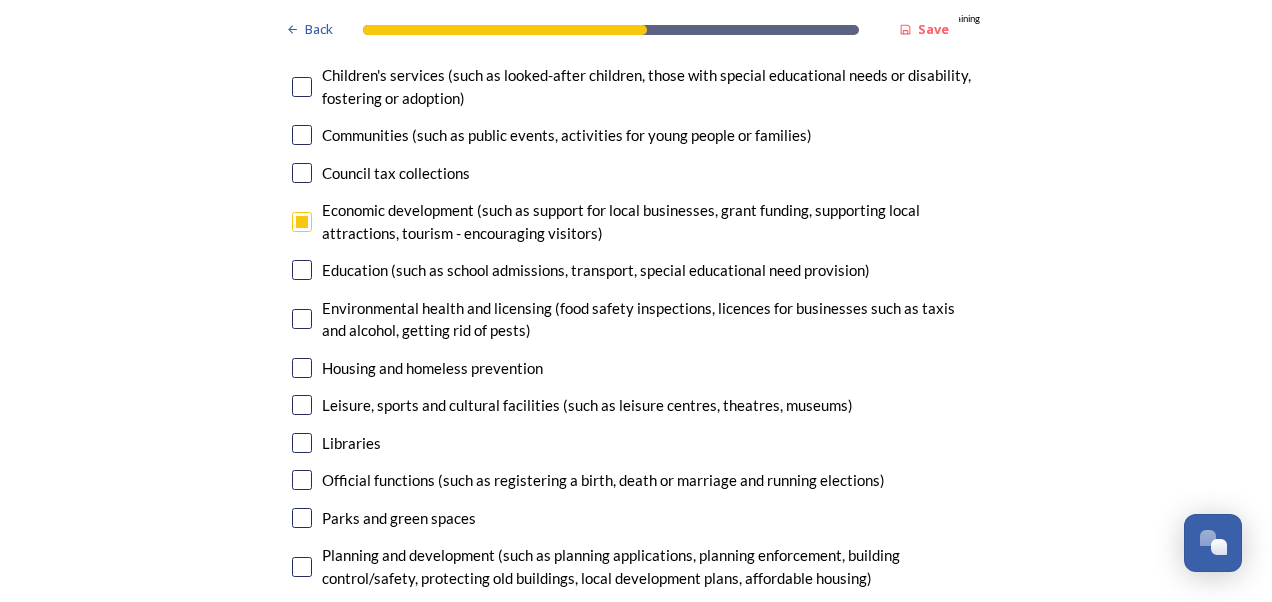 click at bounding box center [302, 368] 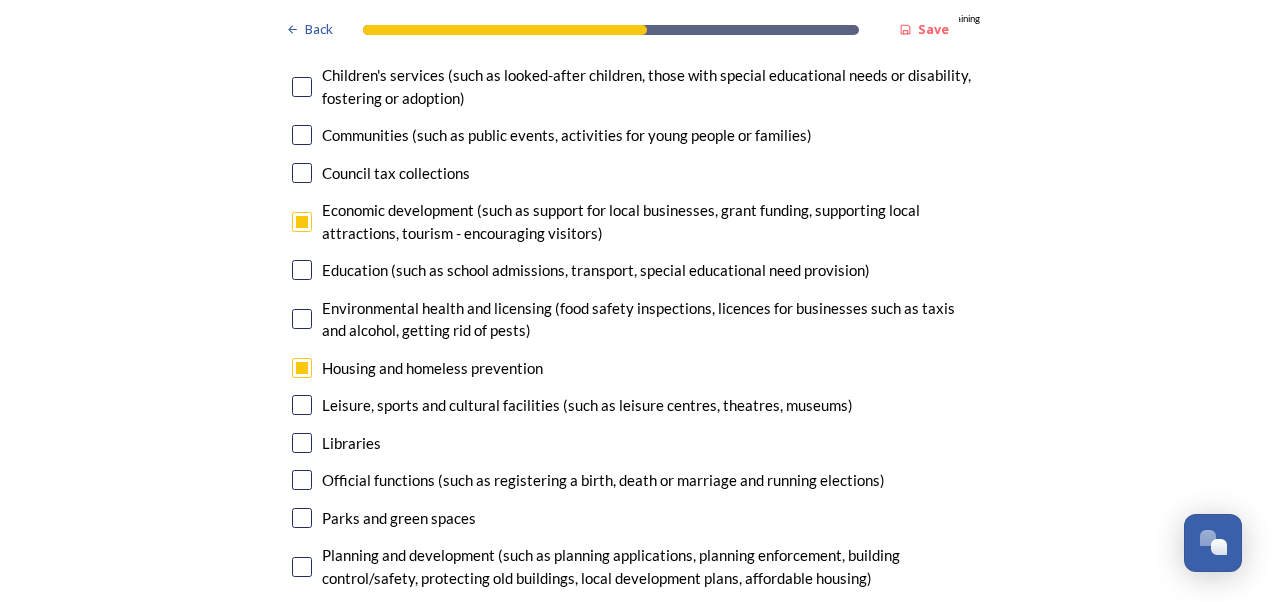 click at bounding box center [302, 567] 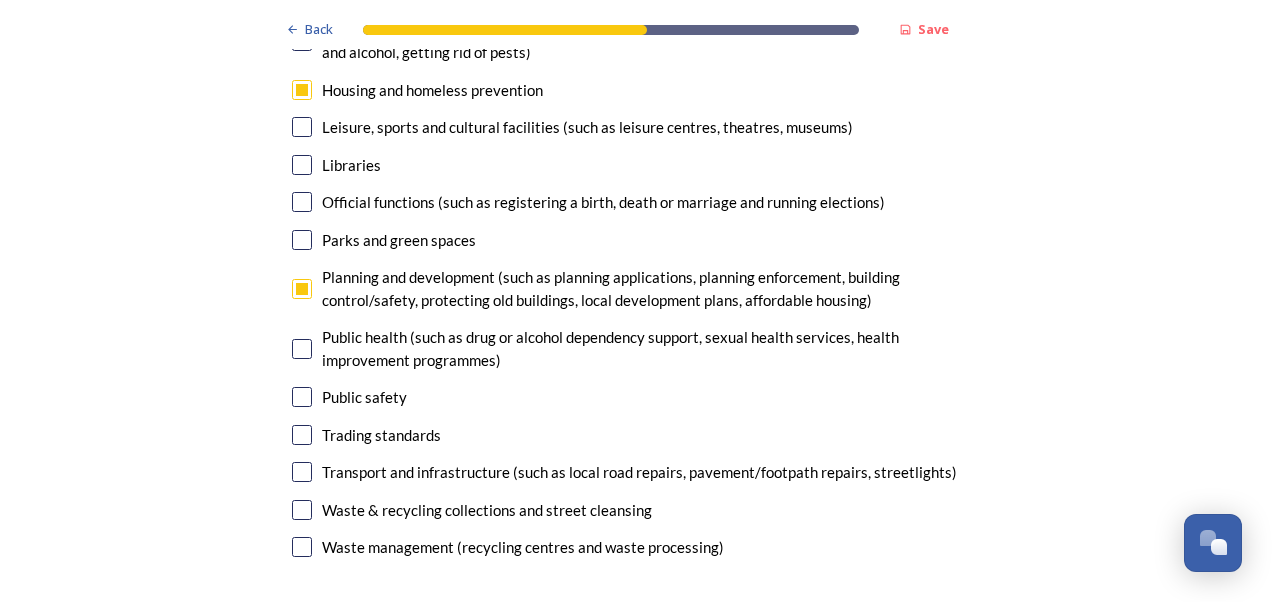 scroll, scrollTop: 4907, scrollLeft: 0, axis: vertical 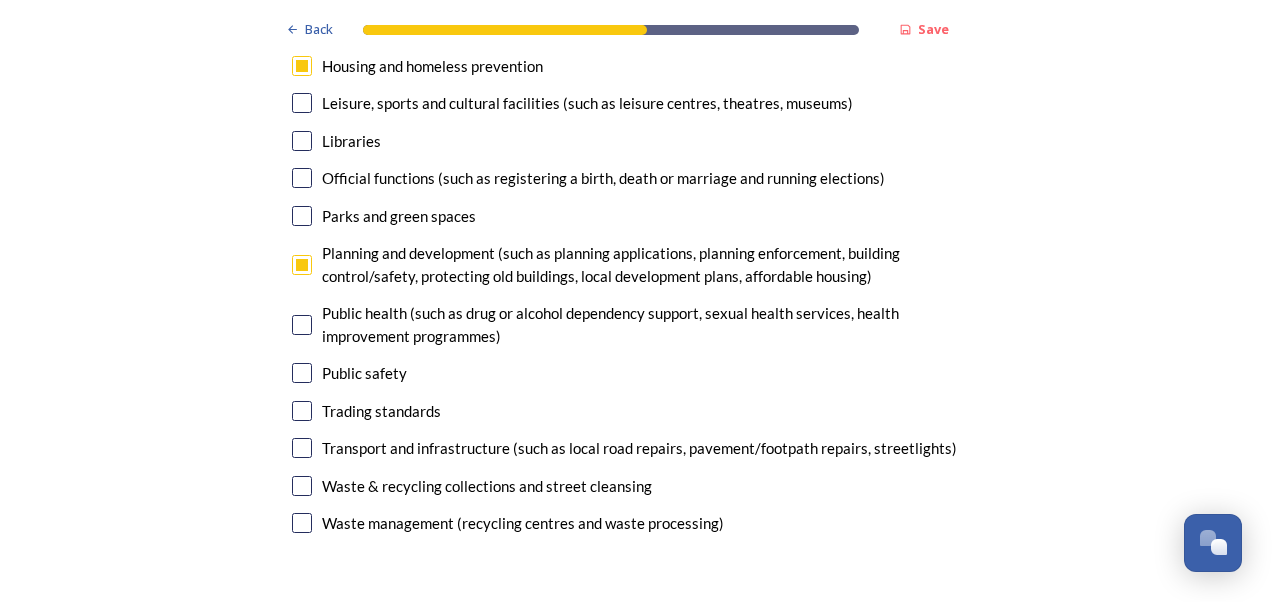 click at bounding box center [302, 325] 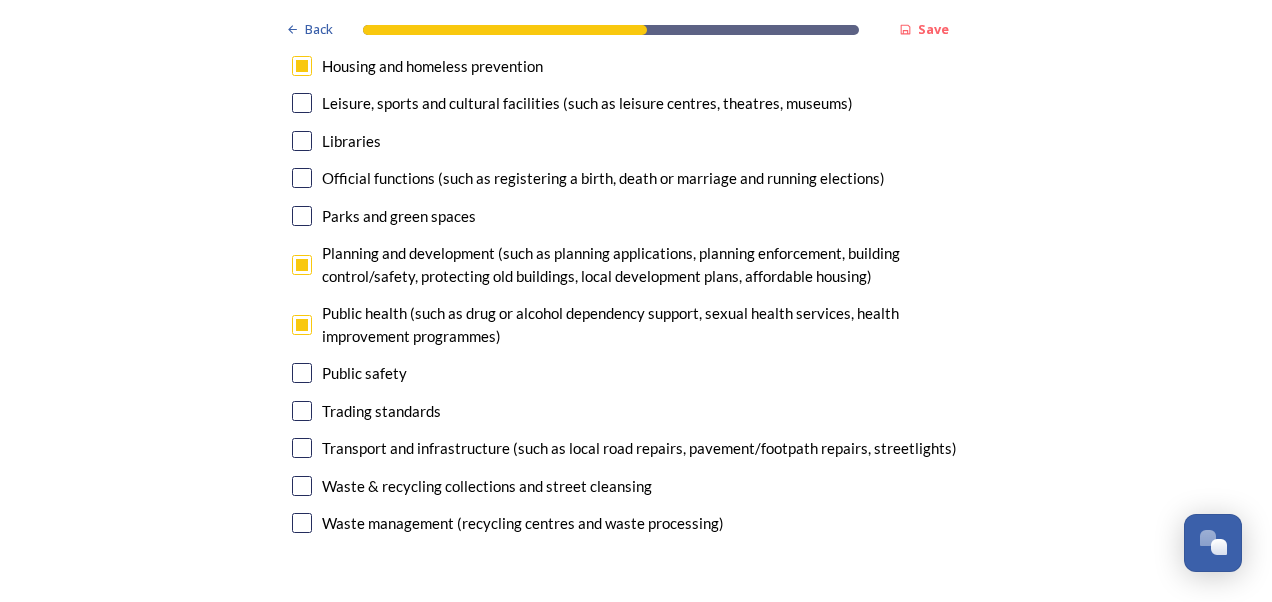 click at bounding box center (302, 448) 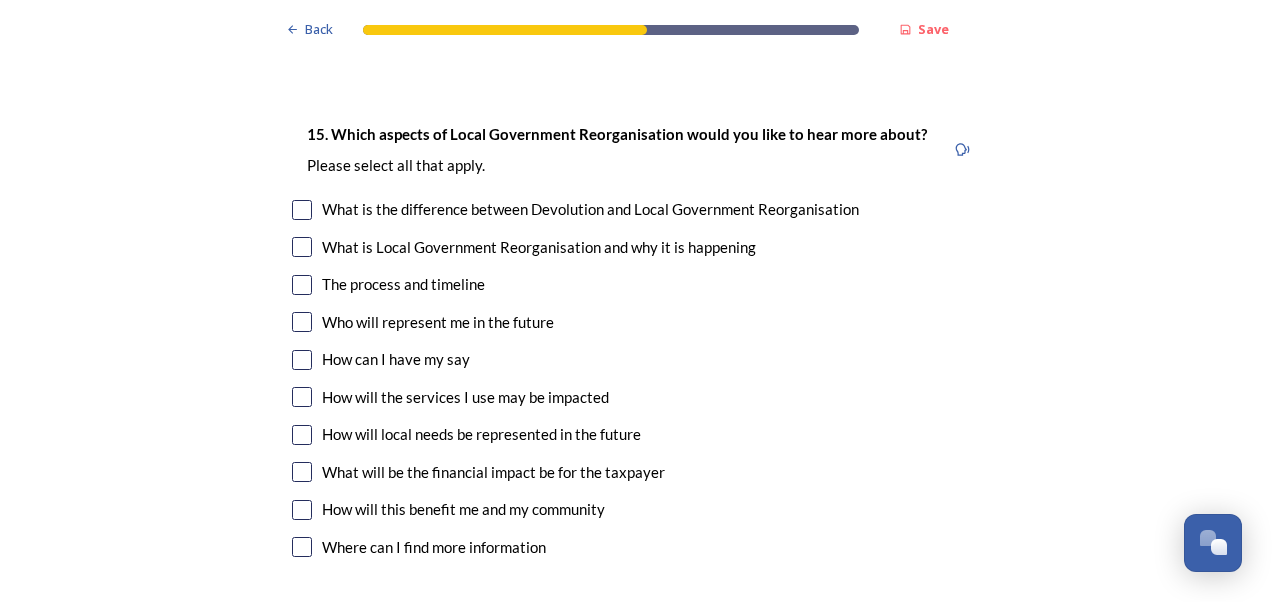 scroll, scrollTop: 5439, scrollLeft: 0, axis: vertical 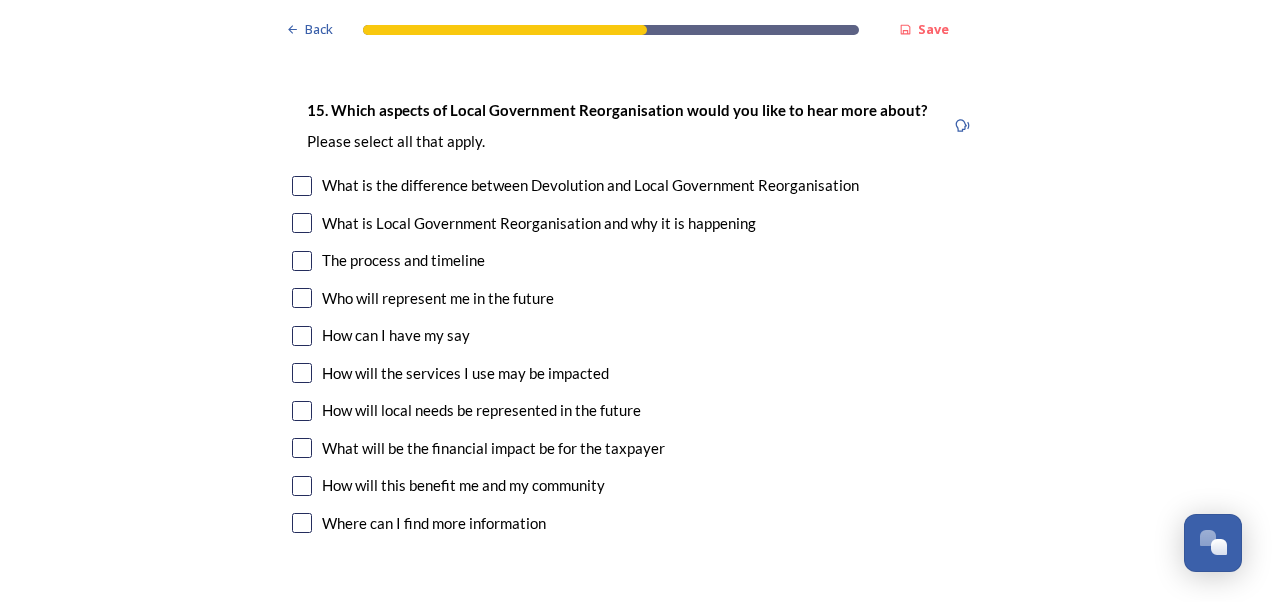 click at bounding box center (302, 186) 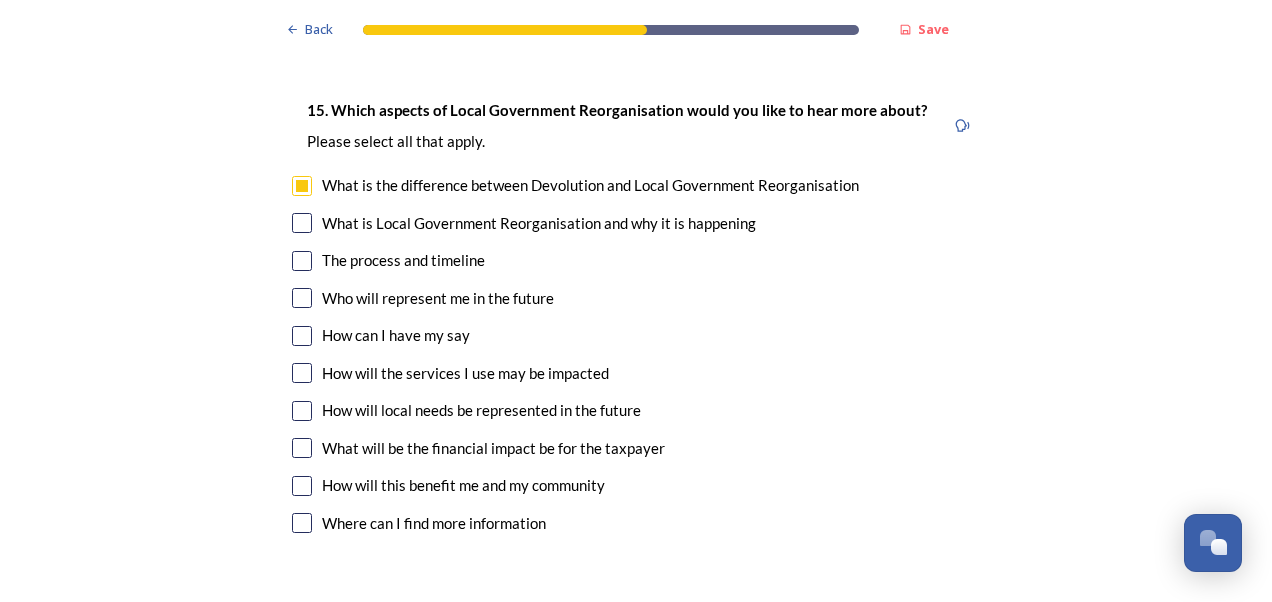 click at bounding box center [302, 261] 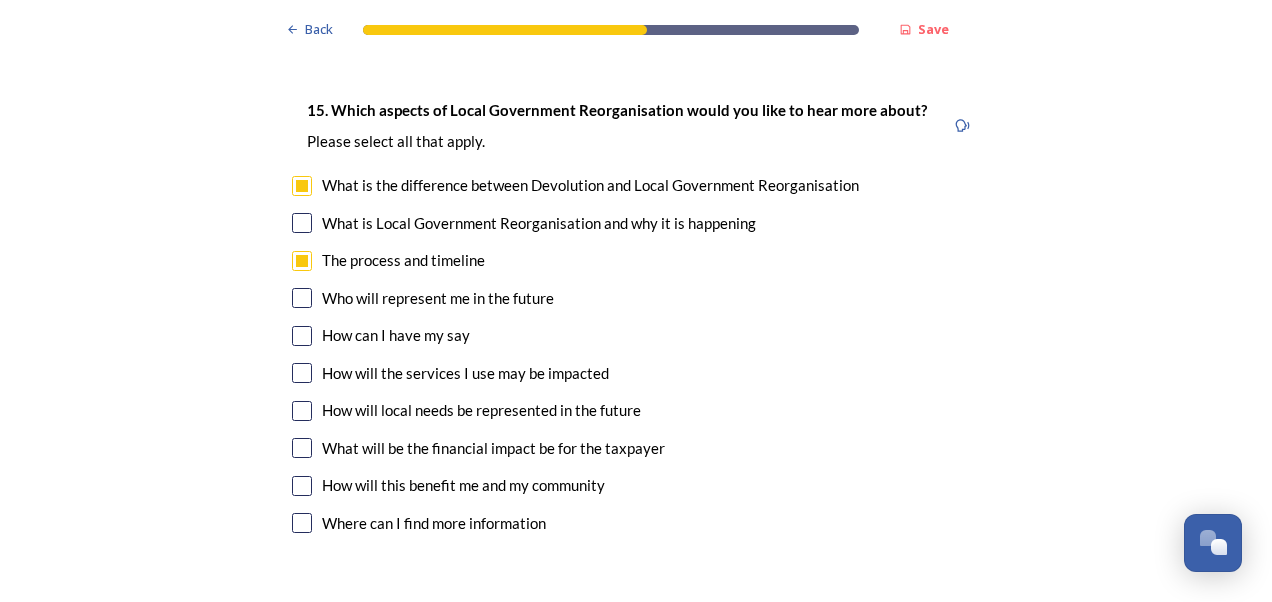 click at bounding box center (302, 448) 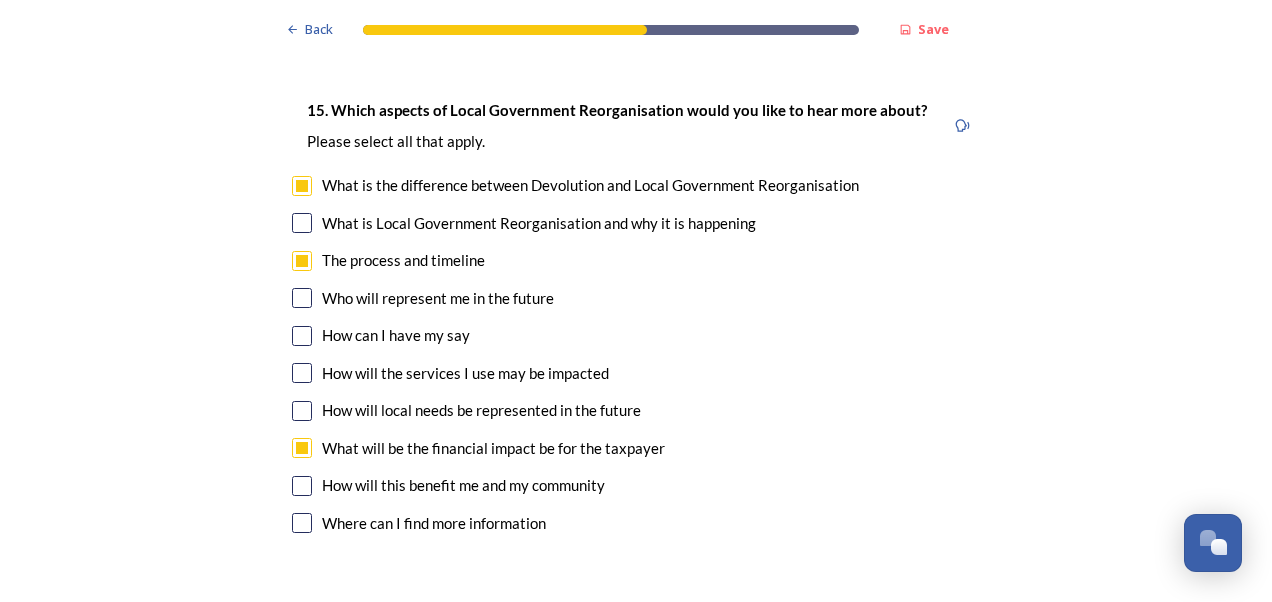 click at bounding box center [302, 486] 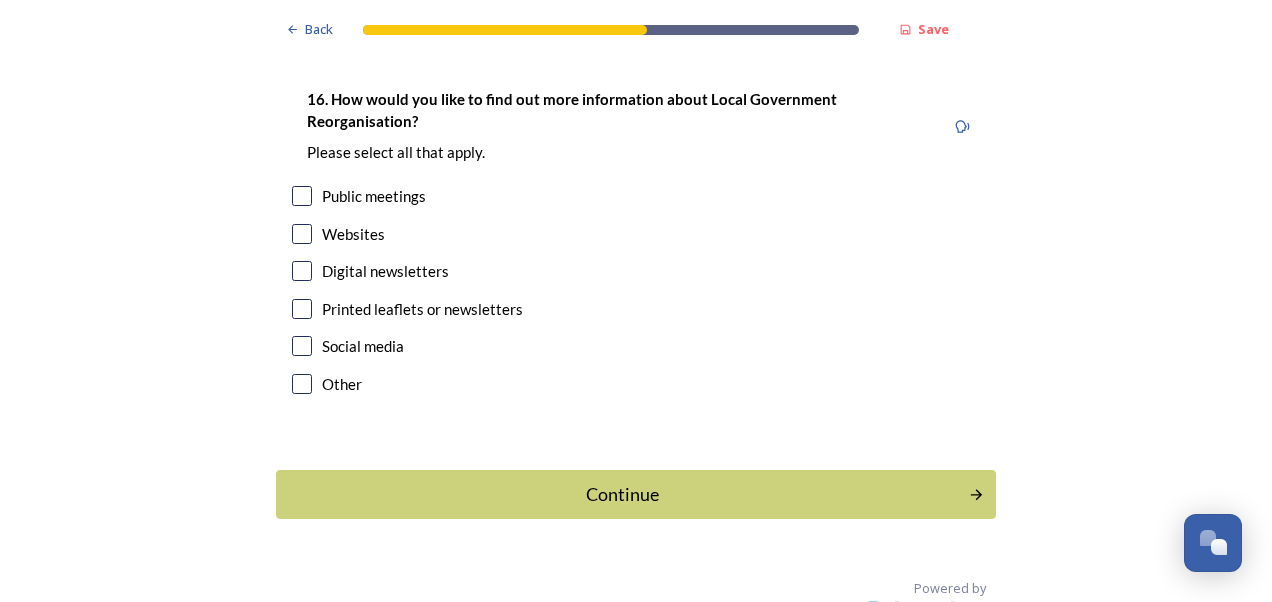 scroll, scrollTop: 6013, scrollLeft: 0, axis: vertical 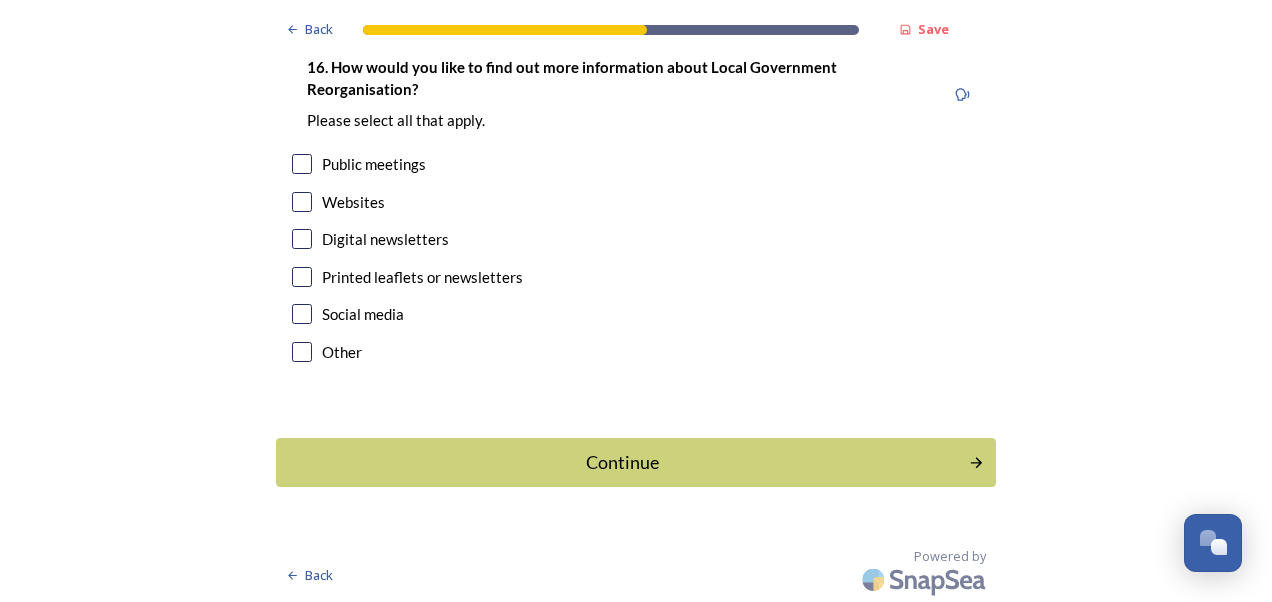 click at bounding box center (302, 202) 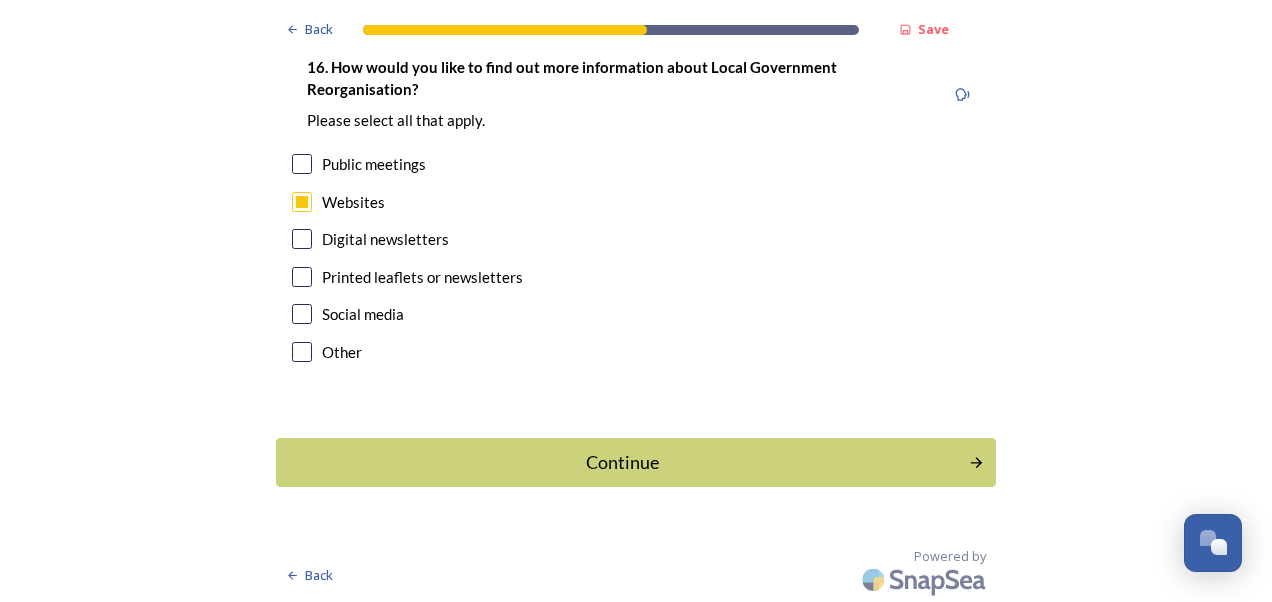 click at bounding box center (302, 314) 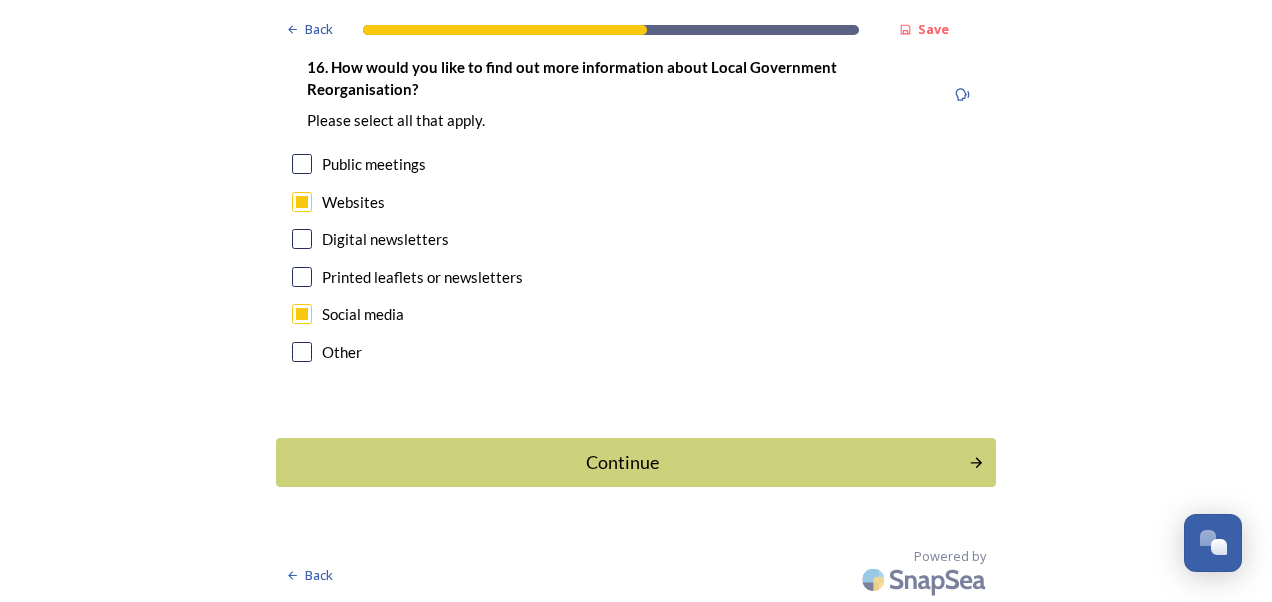 click at bounding box center [302, 239] 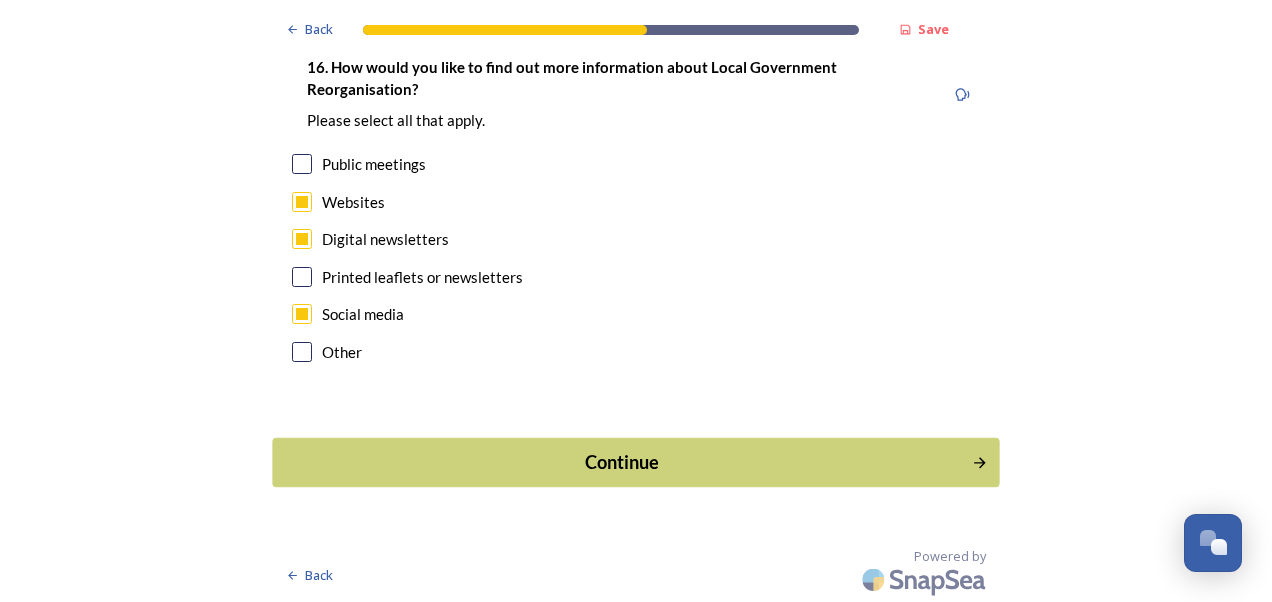 click on "Continue" at bounding box center [622, 462] 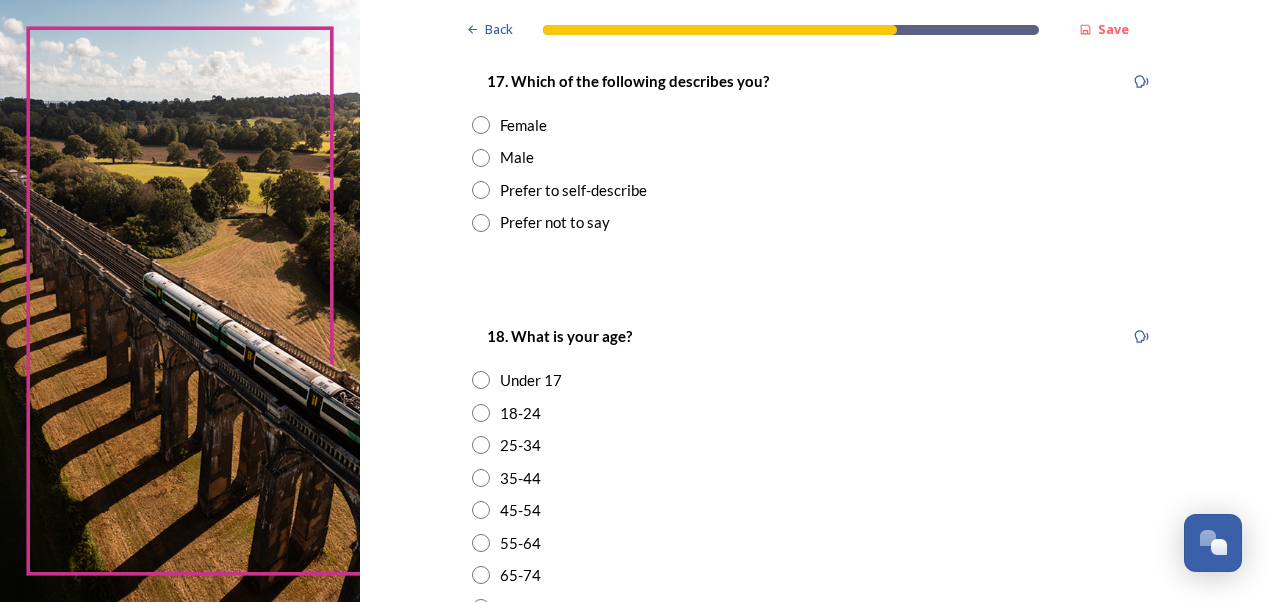 scroll, scrollTop: 373, scrollLeft: 0, axis: vertical 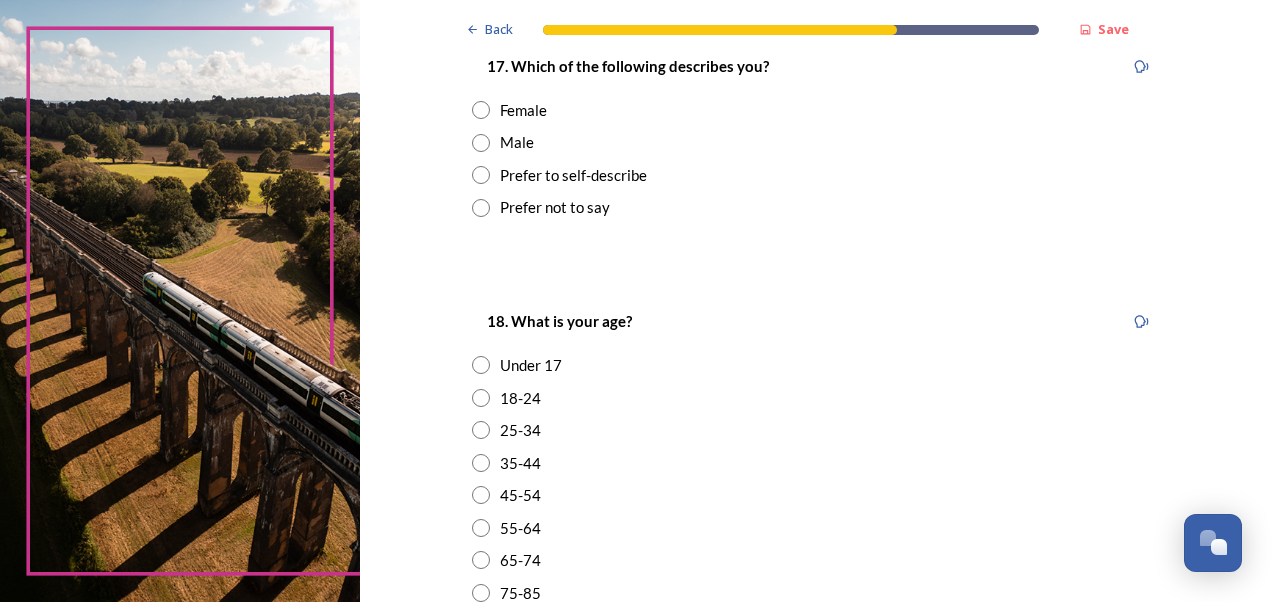 click at bounding box center [481, 110] 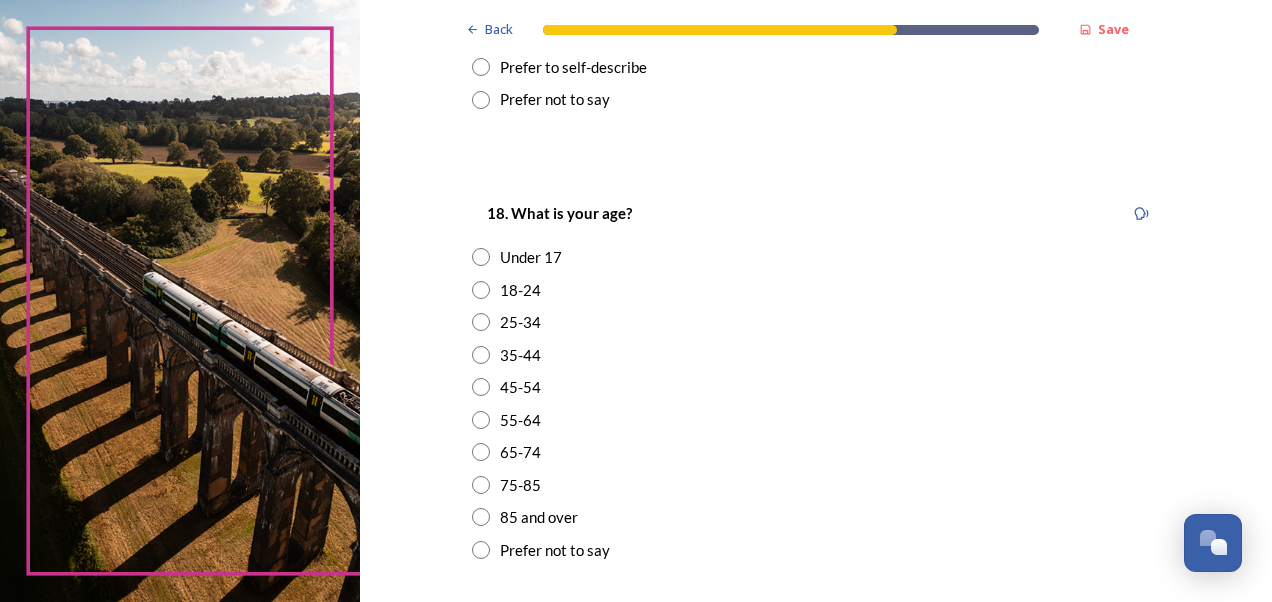 scroll, scrollTop: 616, scrollLeft: 0, axis: vertical 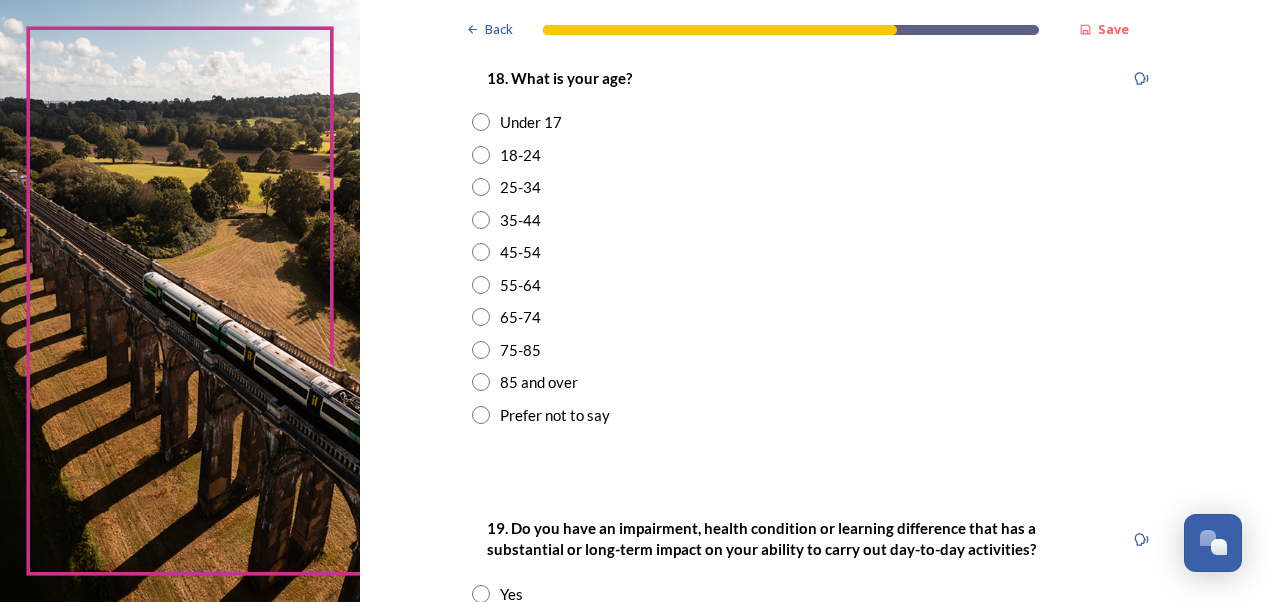 click at bounding box center (481, 187) 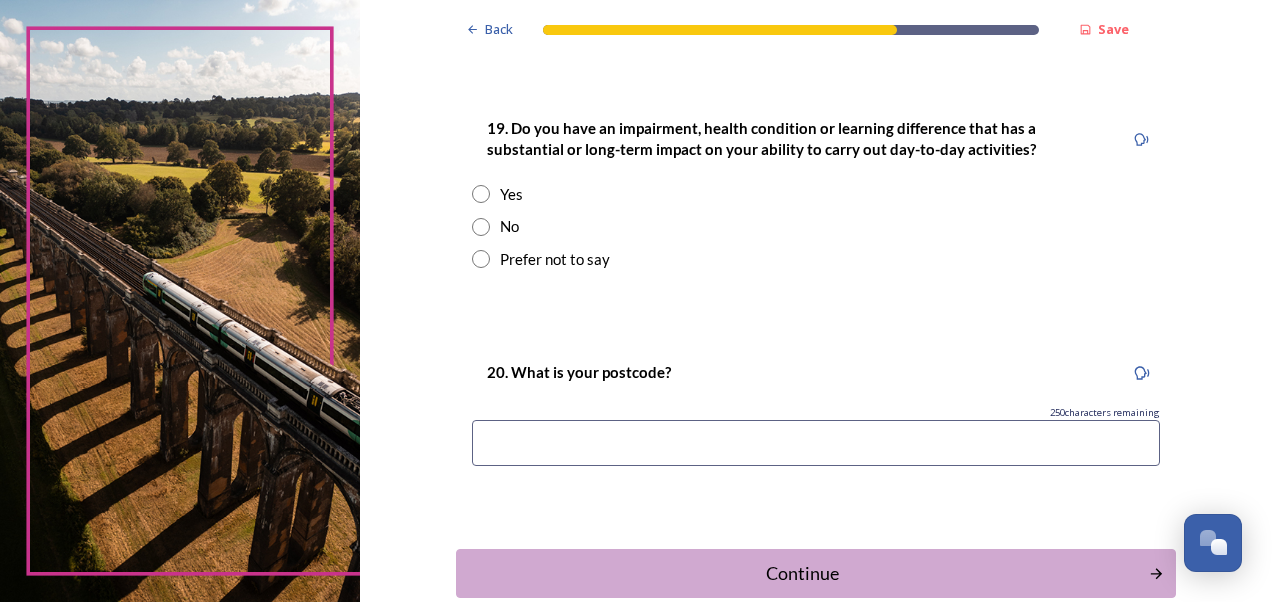 scroll, scrollTop: 1044, scrollLeft: 0, axis: vertical 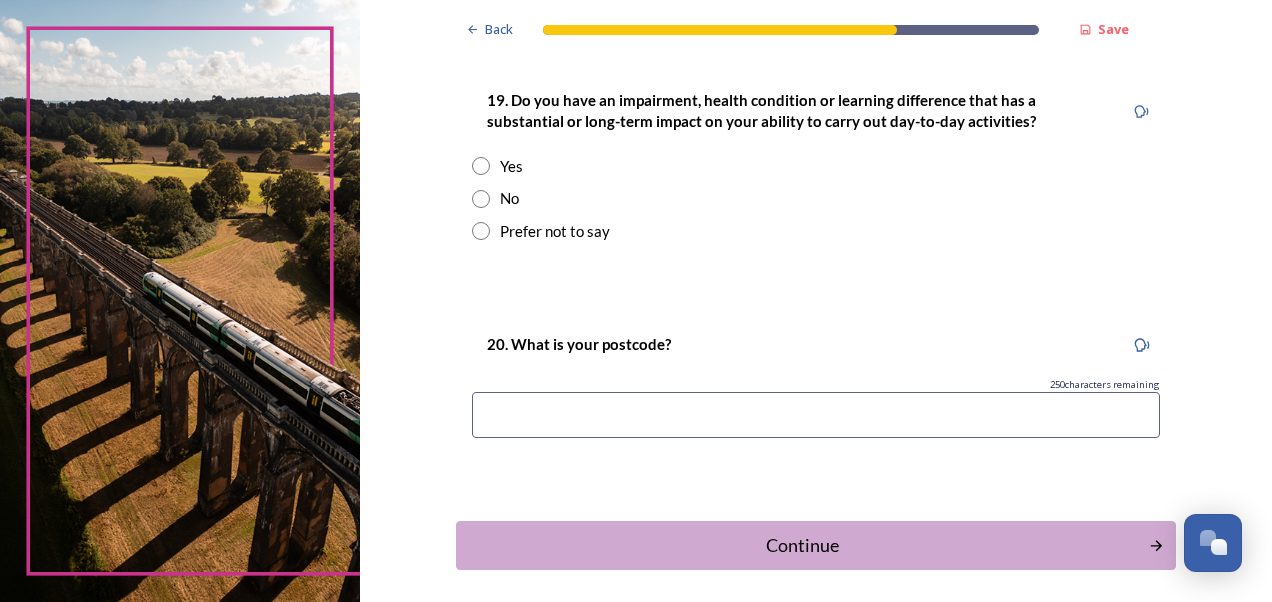 click at bounding box center [481, 199] 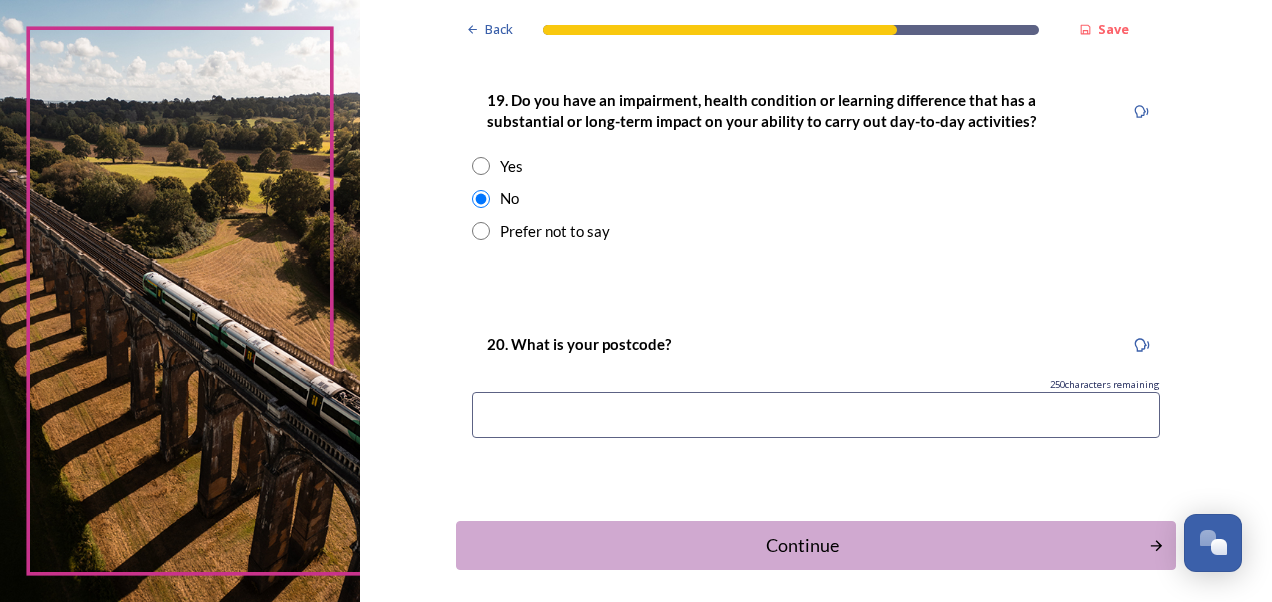 click at bounding box center (816, 415) 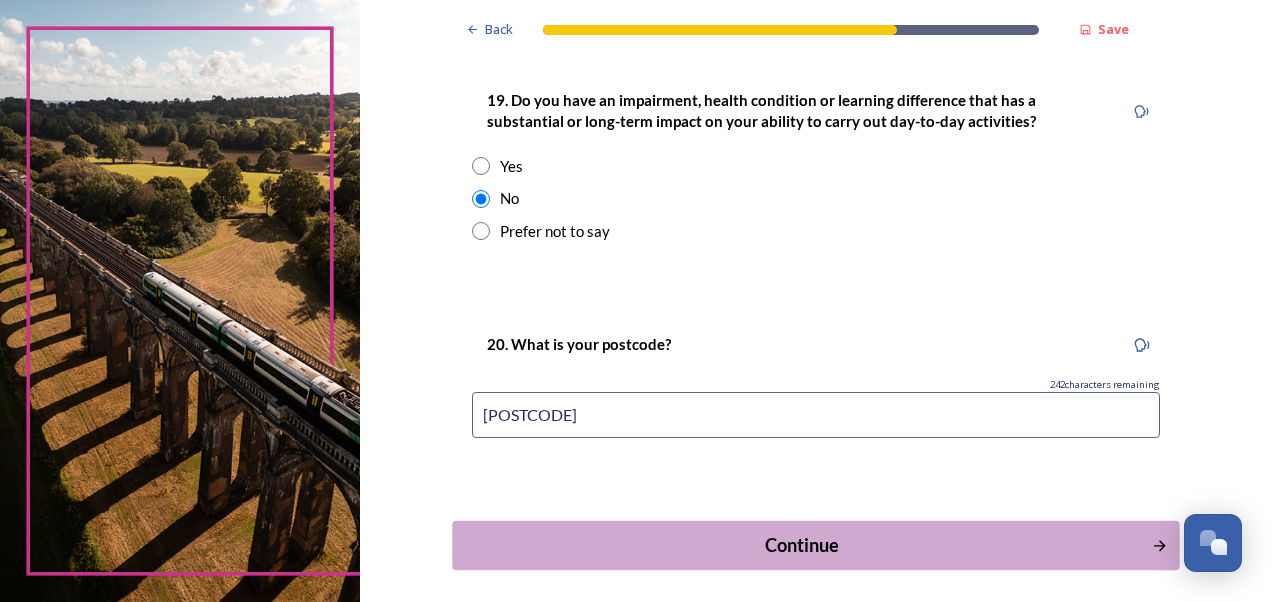 type on "[POSTCODE]" 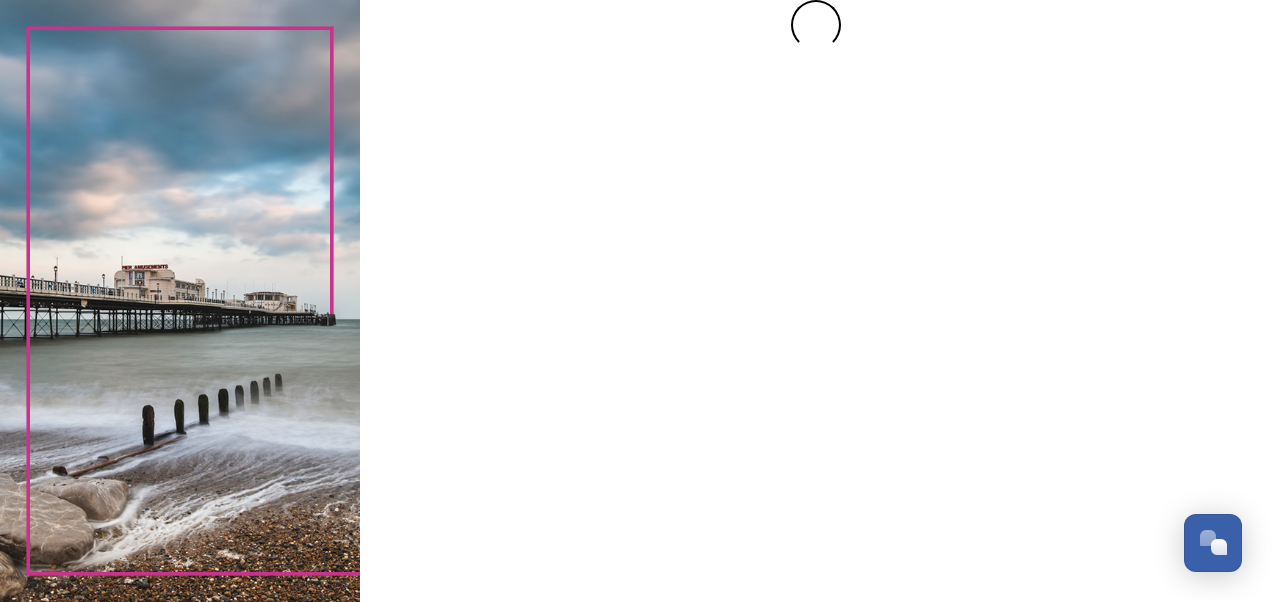 scroll, scrollTop: 0, scrollLeft: 0, axis: both 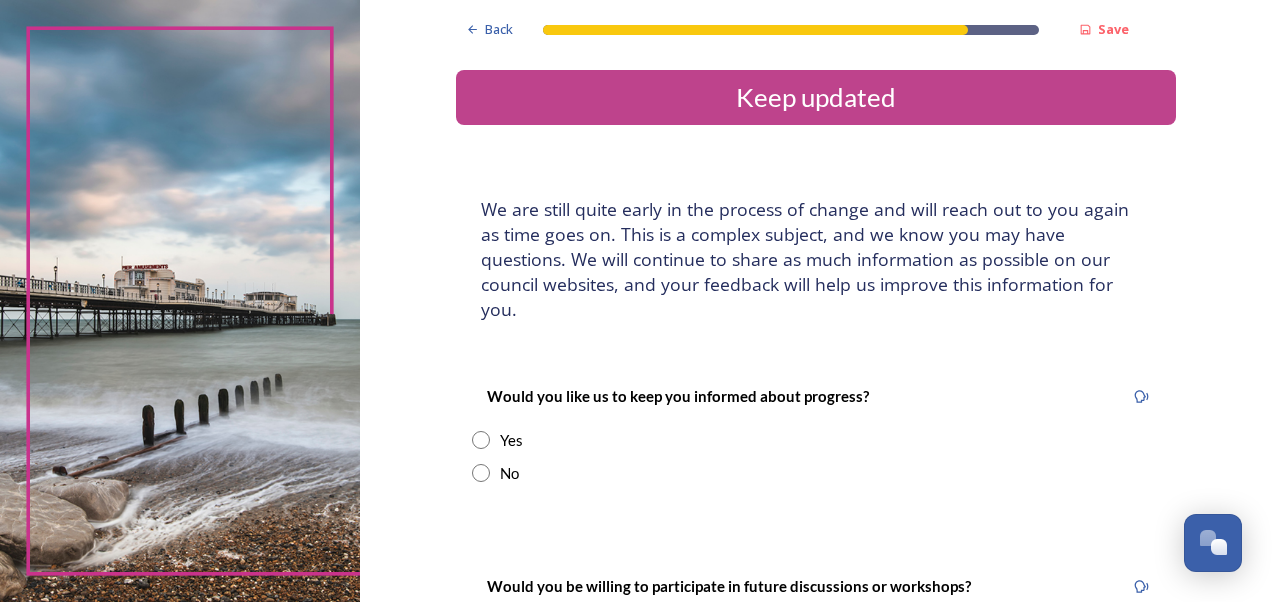 click on "No" at bounding box center (816, 473) 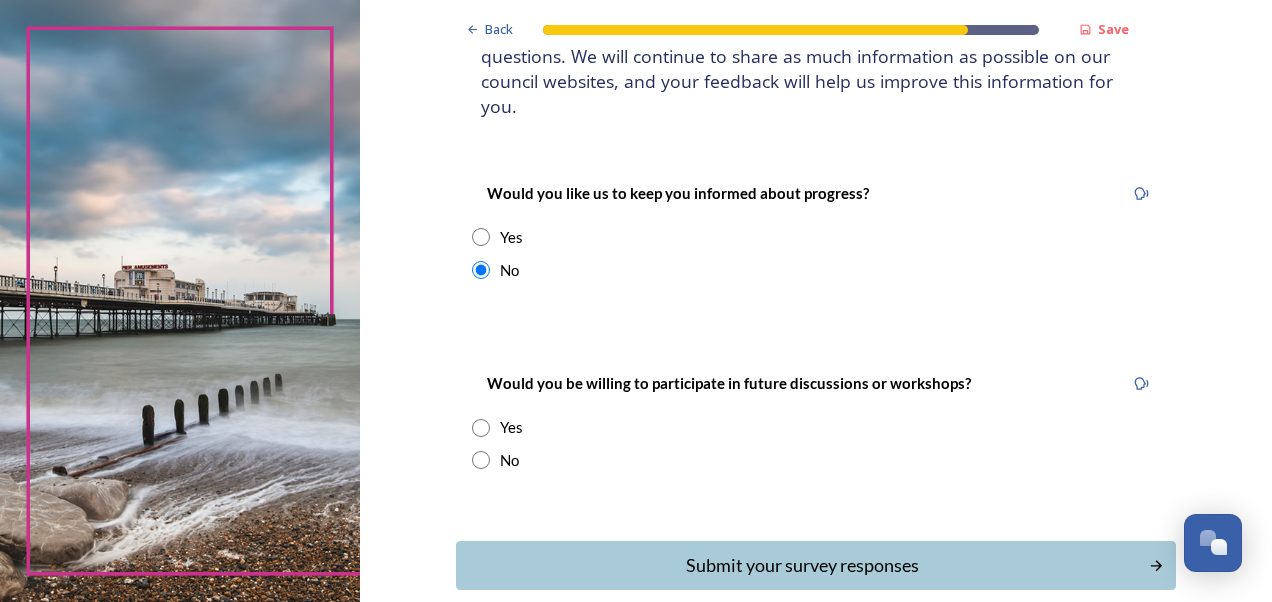 scroll, scrollTop: 282, scrollLeft: 0, axis: vertical 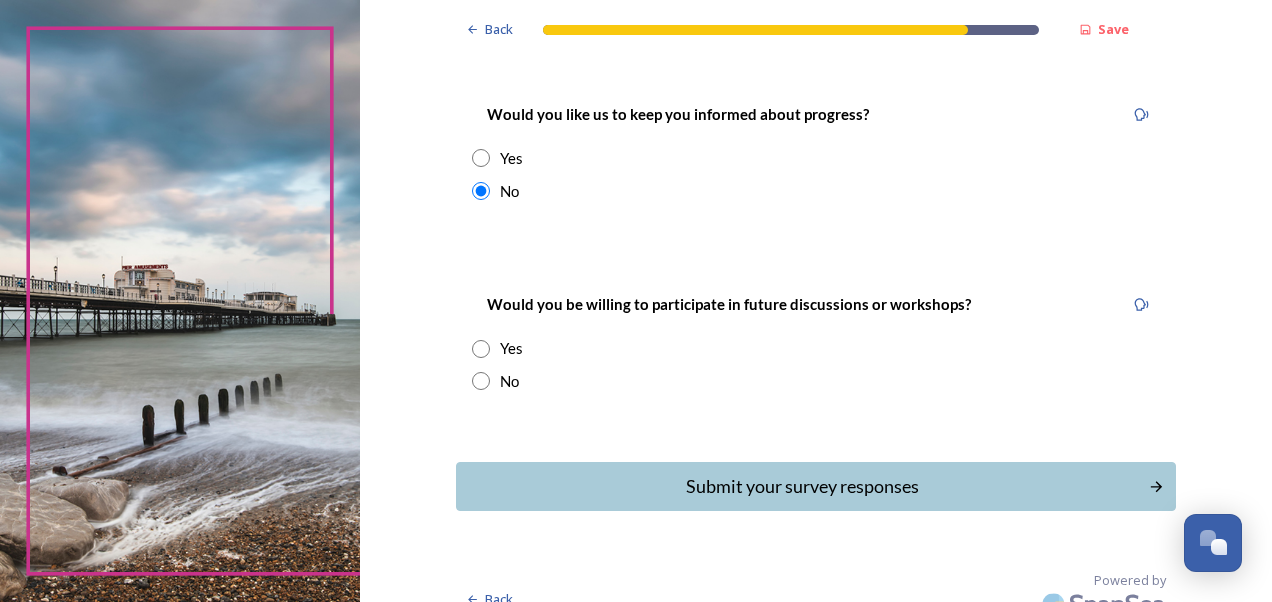 click at bounding box center (481, 381) 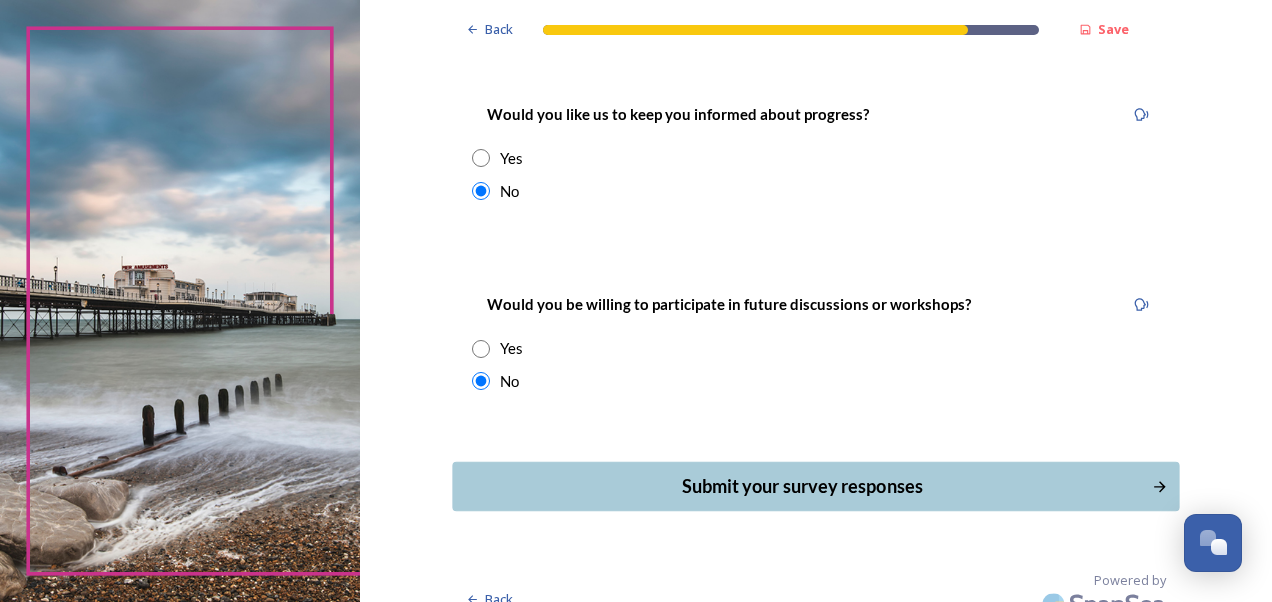 click on "Submit your survey responses" at bounding box center [801, 486] 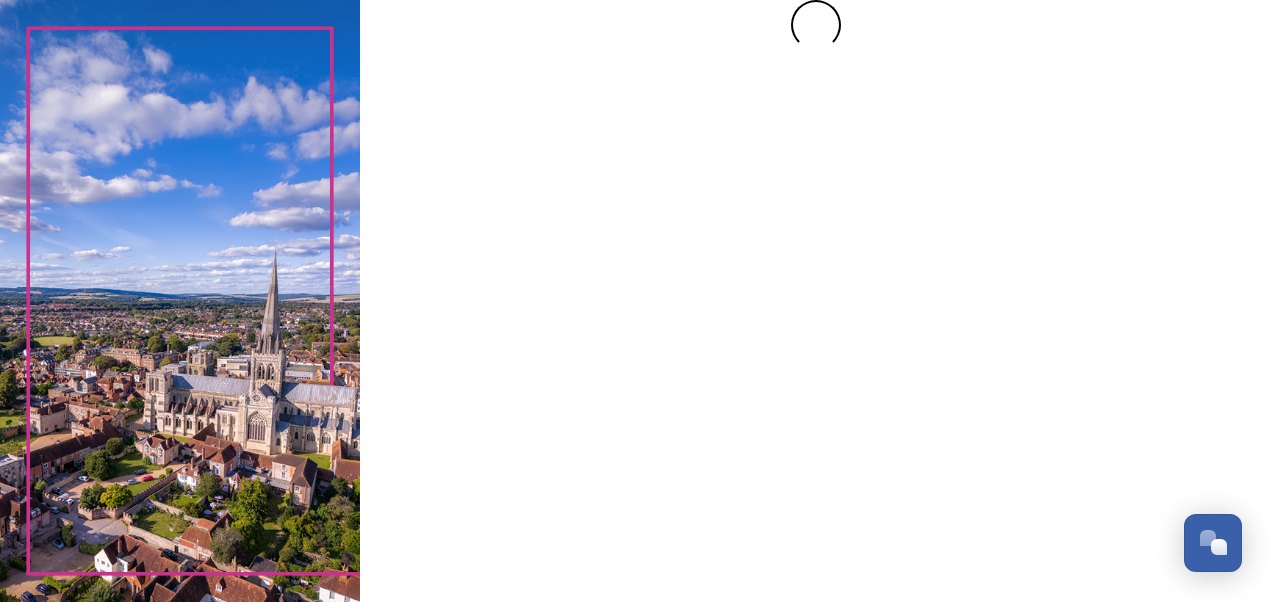 scroll, scrollTop: 0, scrollLeft: 0, axis: both 